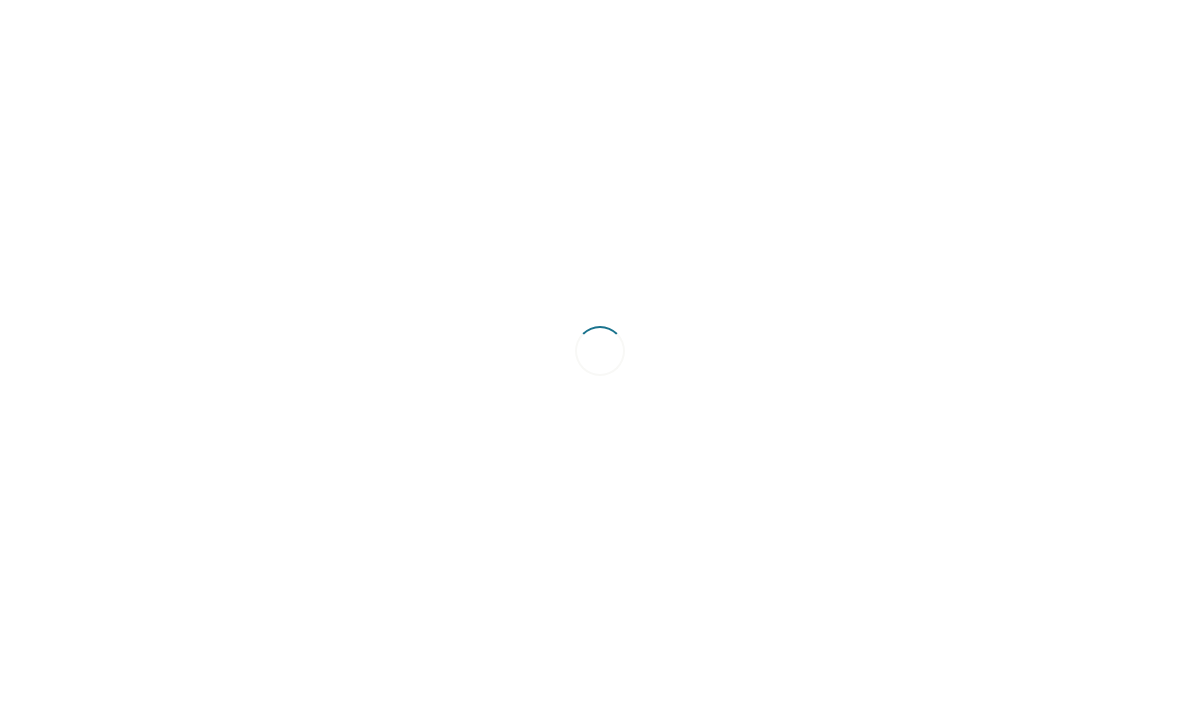scroll, scrollTop: 0, scrollLeft: 0, axis: both 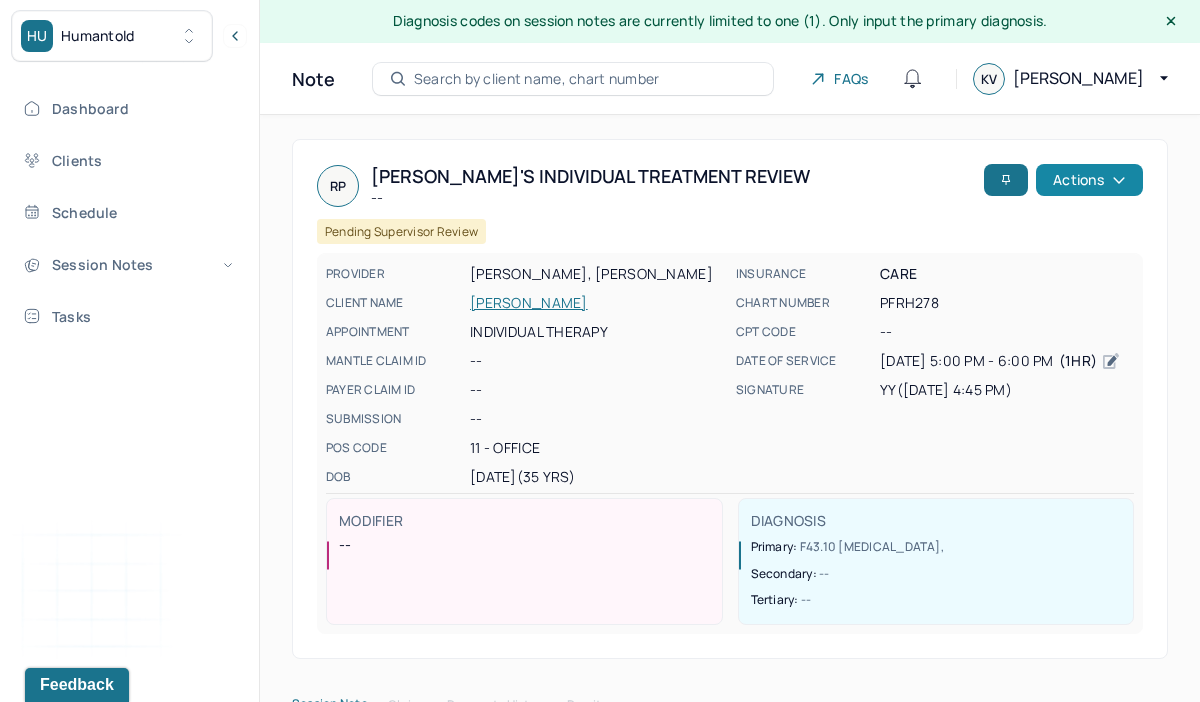 click on "Actions" at bounding box center (1089, 180) 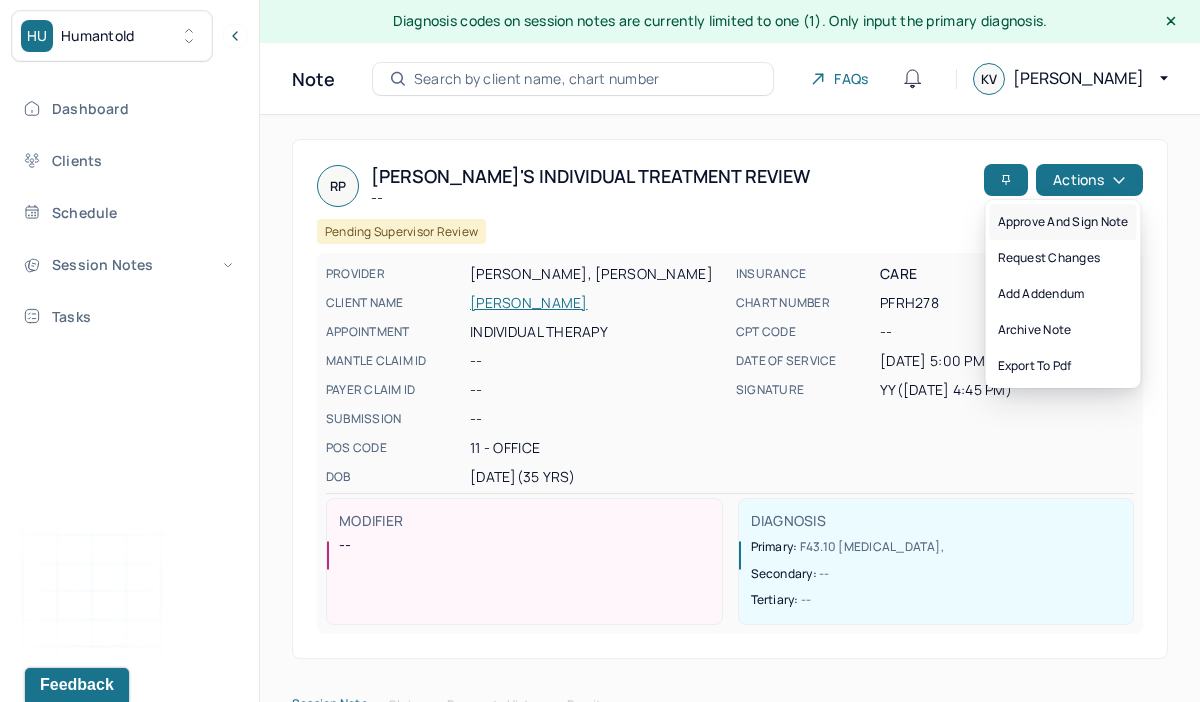 click on "Approve and sign note" at bounding box center (1063, 222) 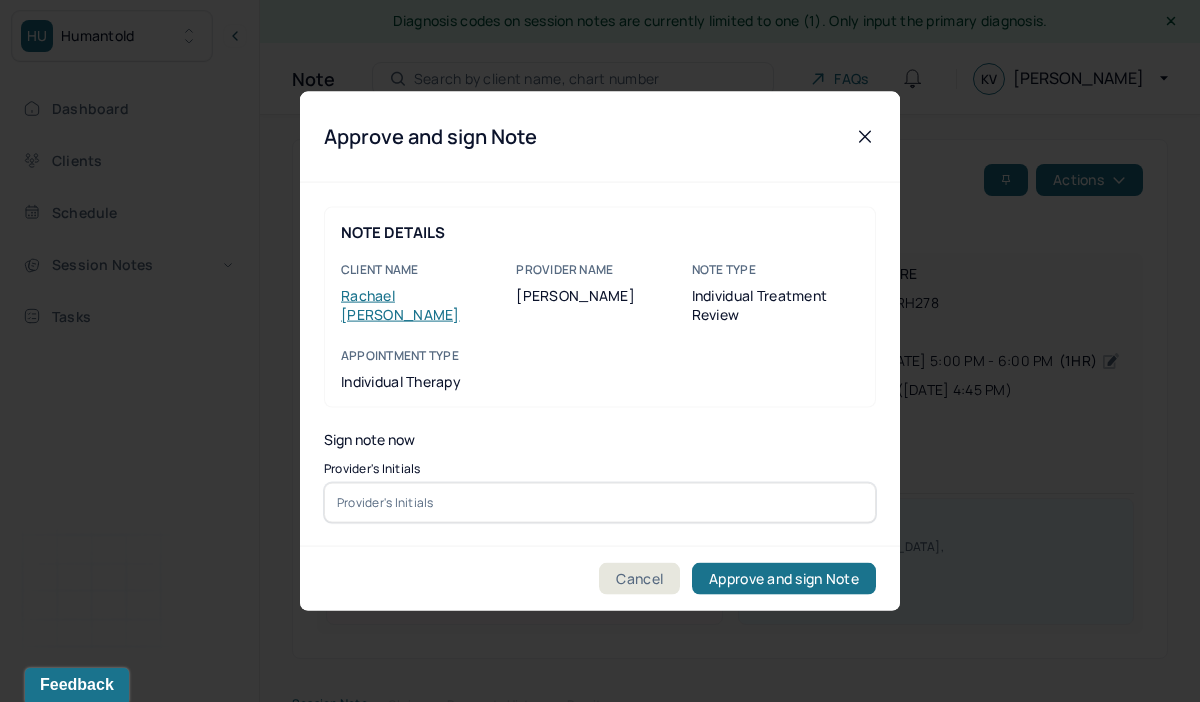 click at bounding box center (600, 502) 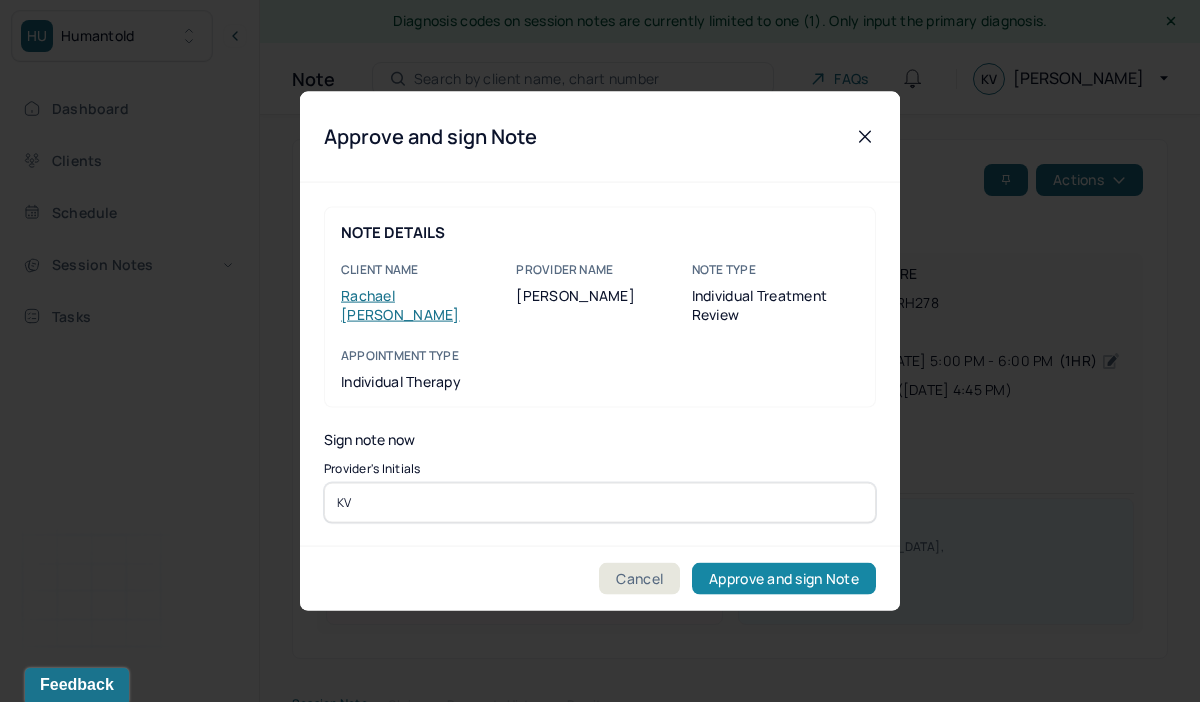 type on "KV" 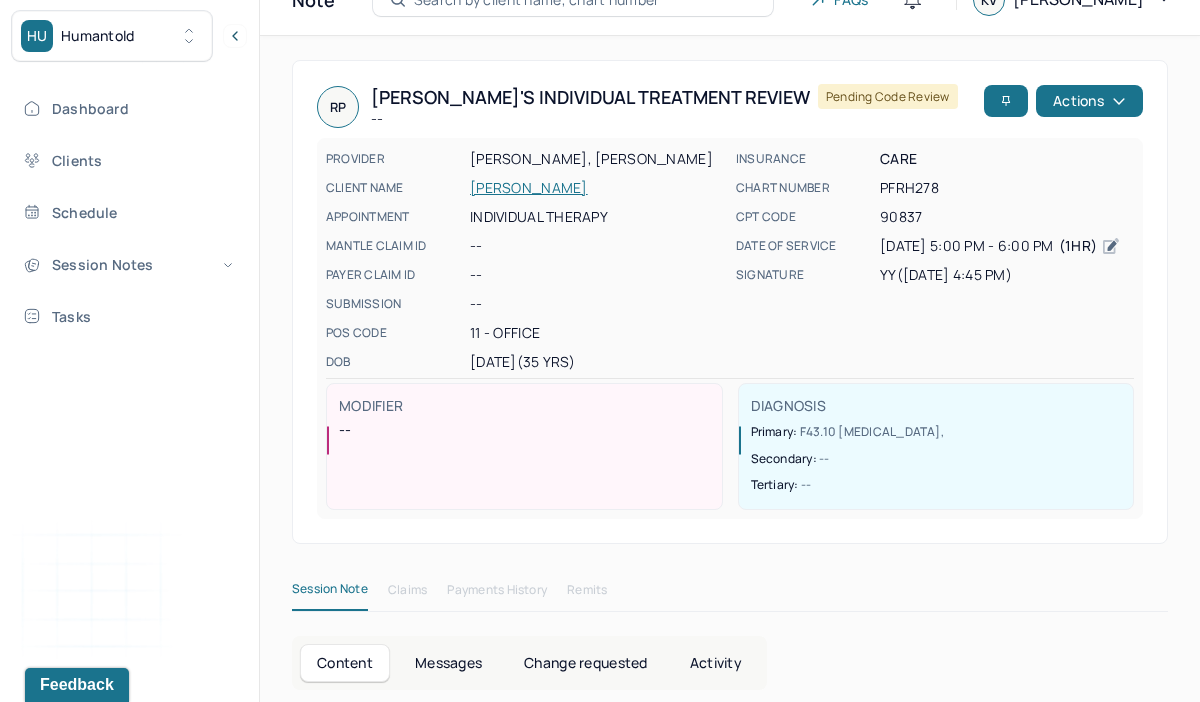 scroll, scrollTop: 127, scrollLeft: 0, axis: vertical 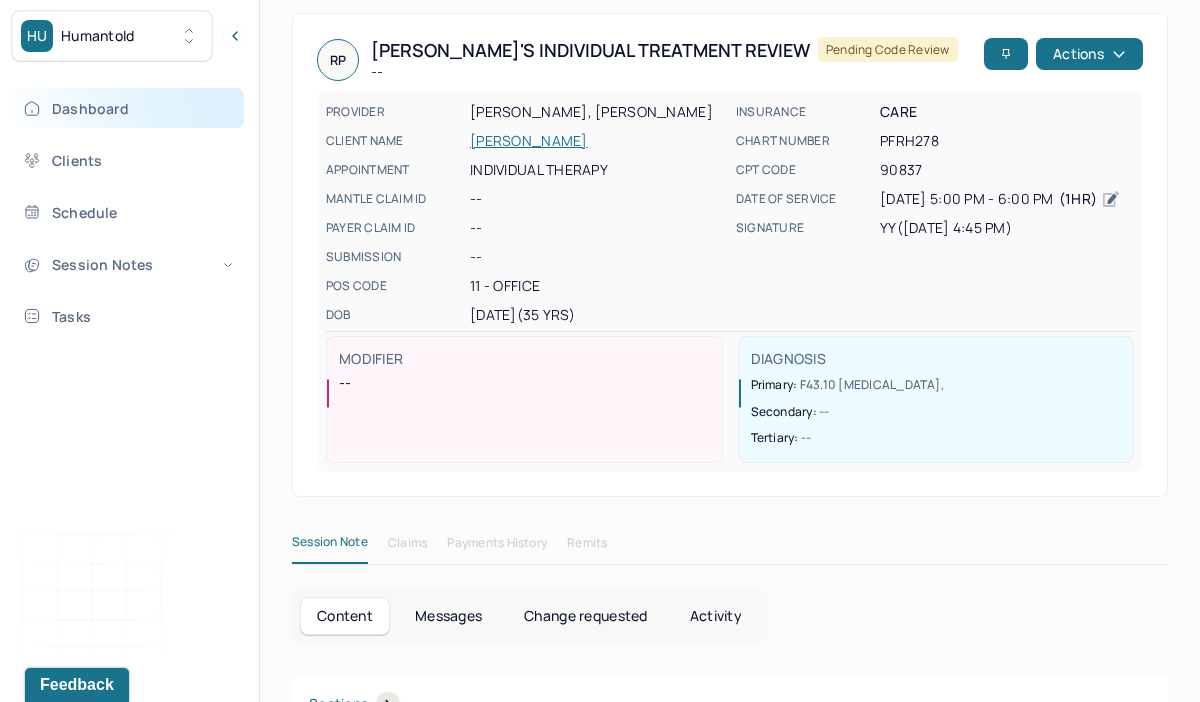 click on "Dashboard" at bounding box center [128, 108] 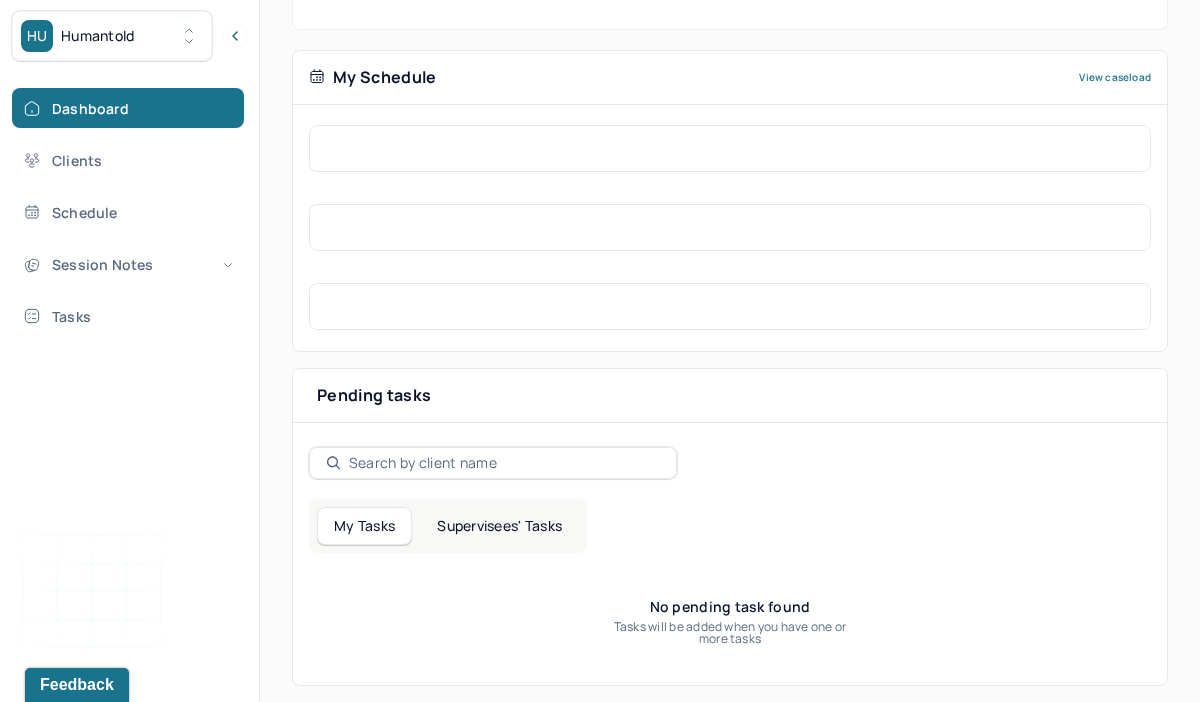 scroll, scrollTop: 423, scrollLeft: 0, axis: vertical 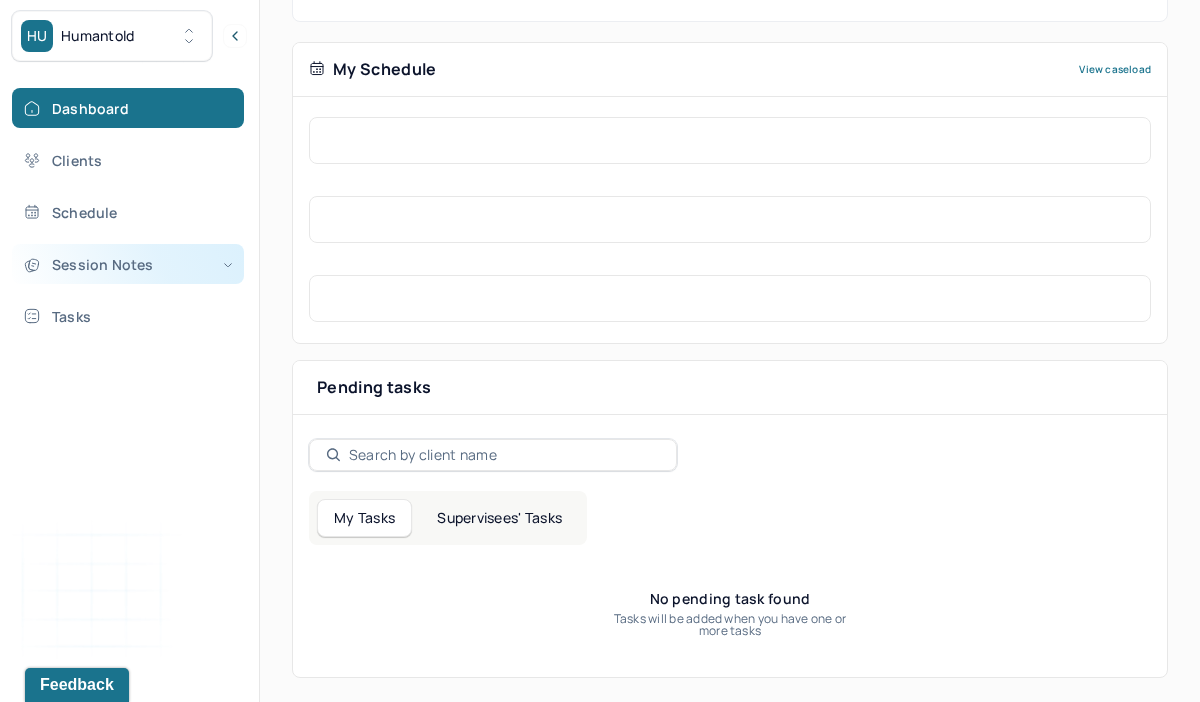 click on "Session Notes" at bounding box center (128, 264) 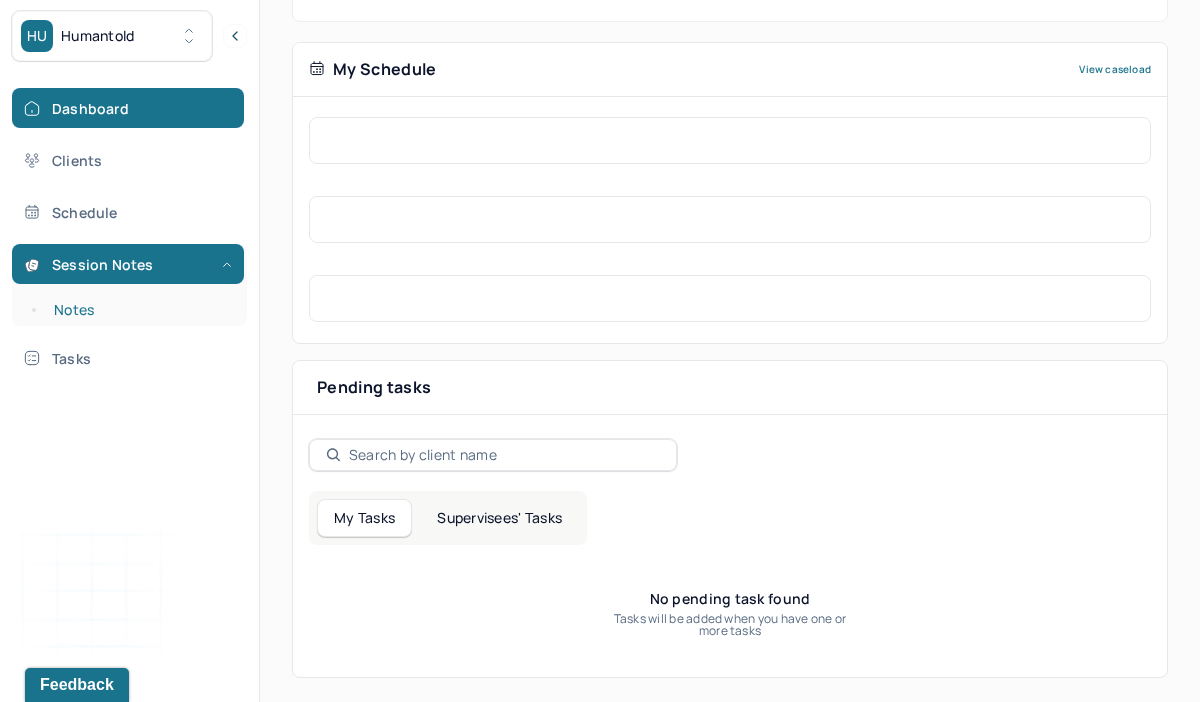 click on "Notes" at bounding box center (139, 310) 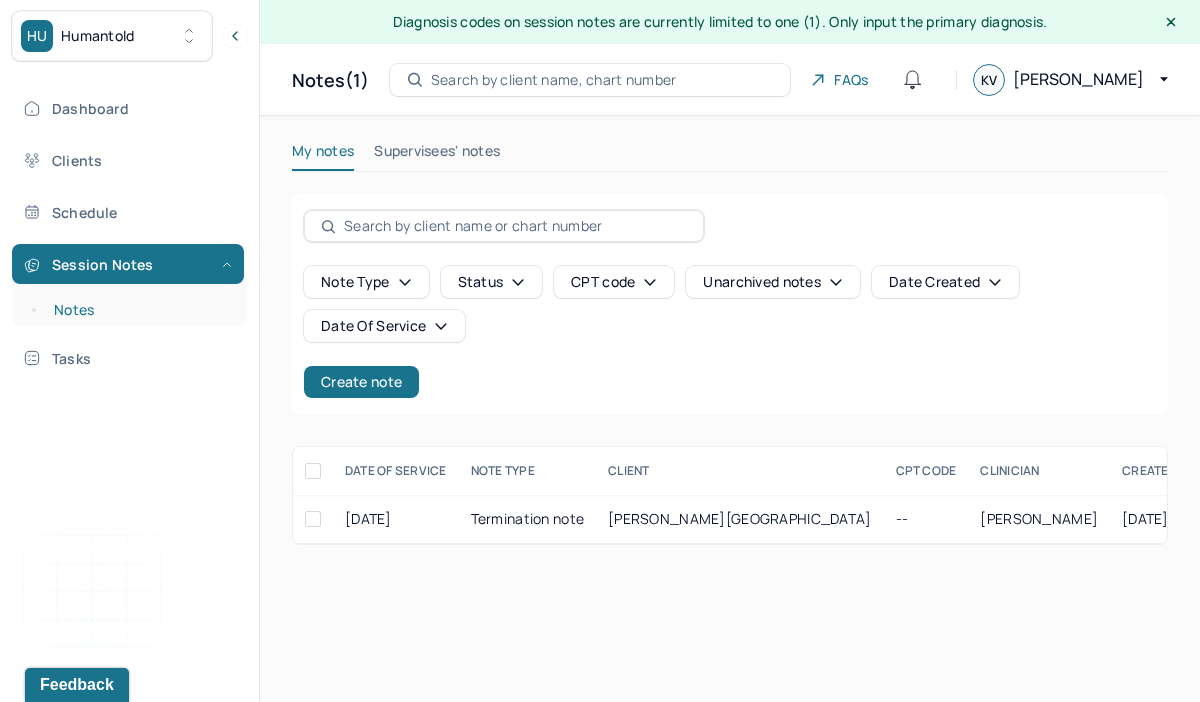 scroll, scrollTop: 0, scrollLeft: 0, axis: both 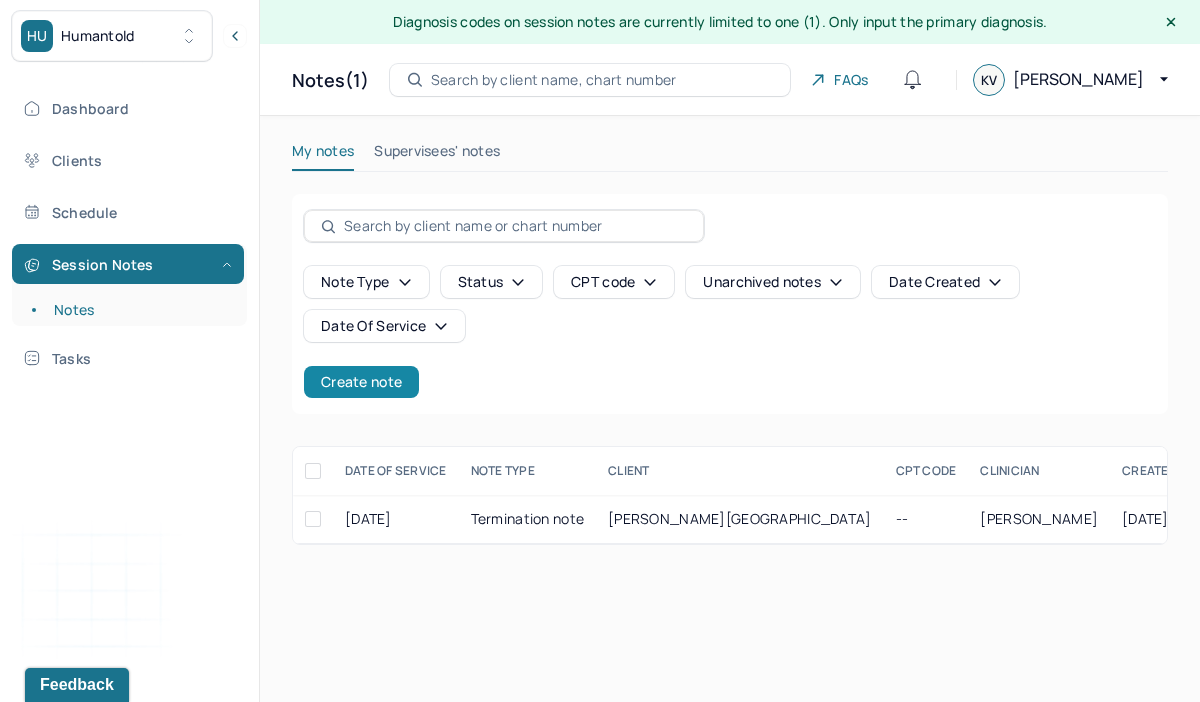 click on "Create note" at bounding box center [361, 382] 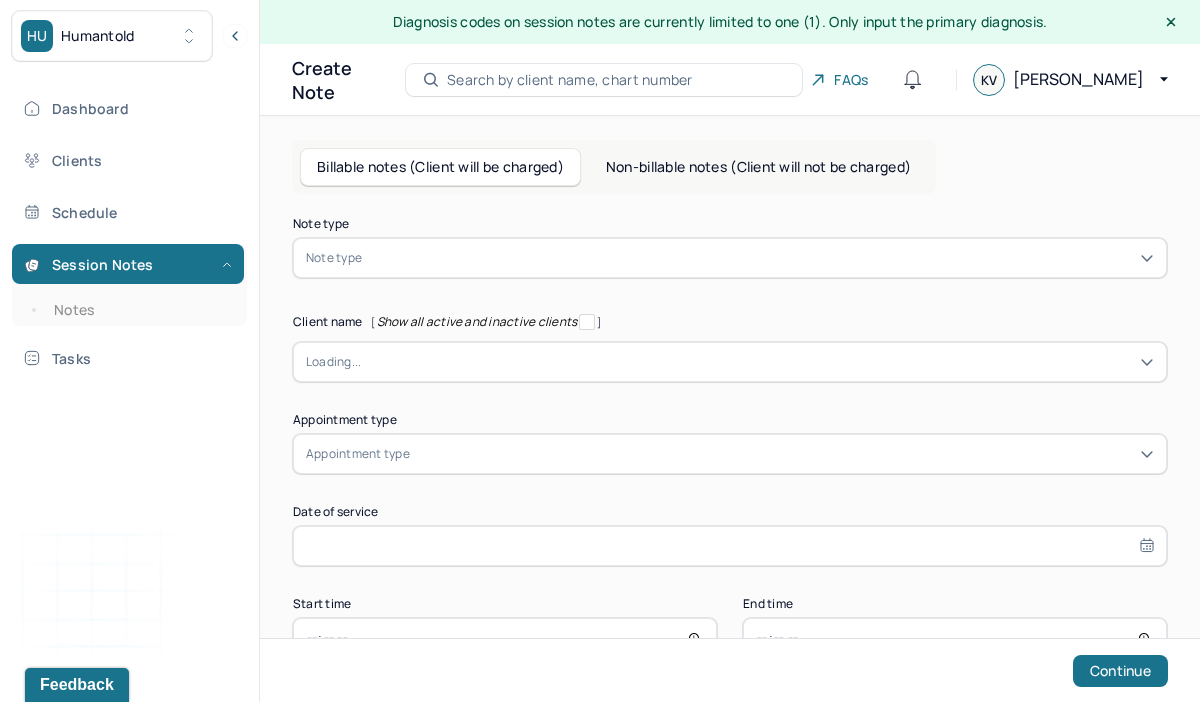 click at bounding box center (760, 258) 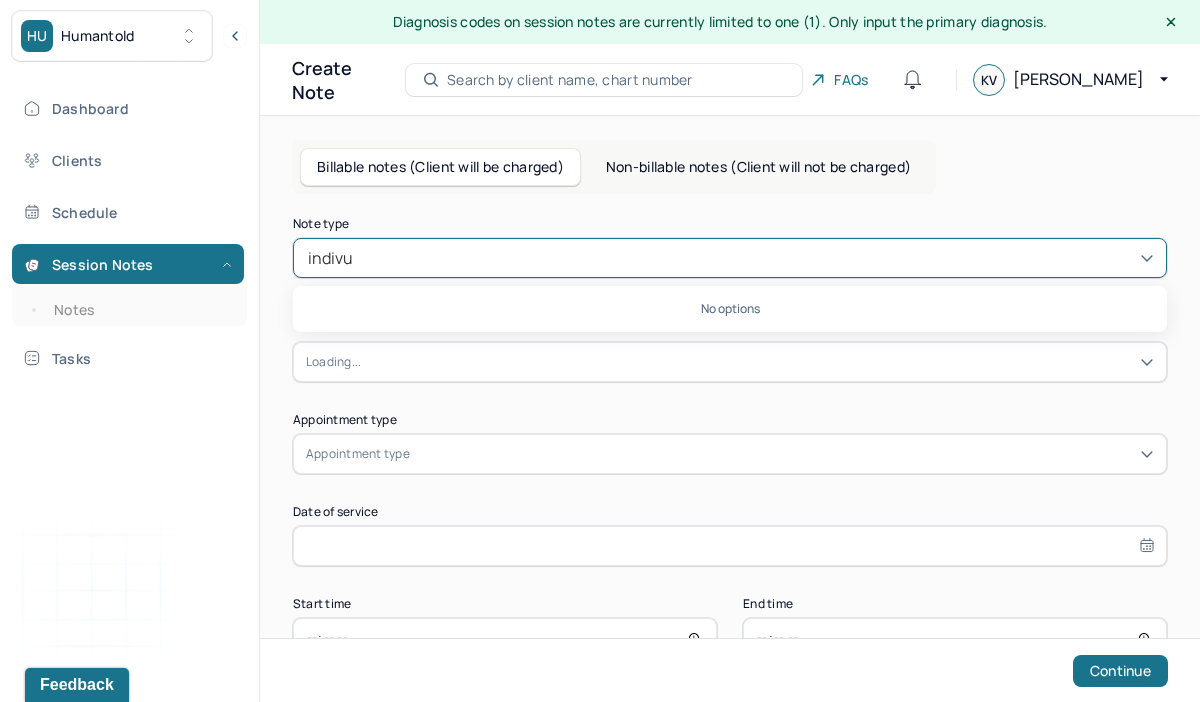 type on "indiv" 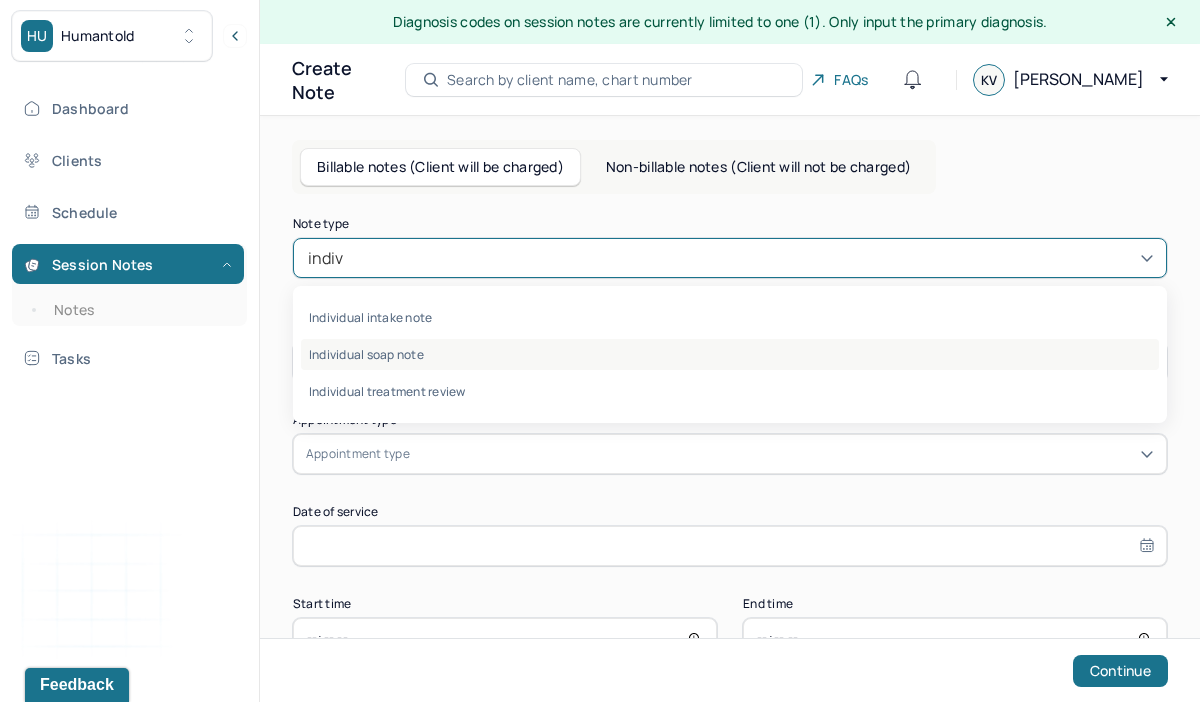 click on "Individual soap note" at bounding box center [730, 354] 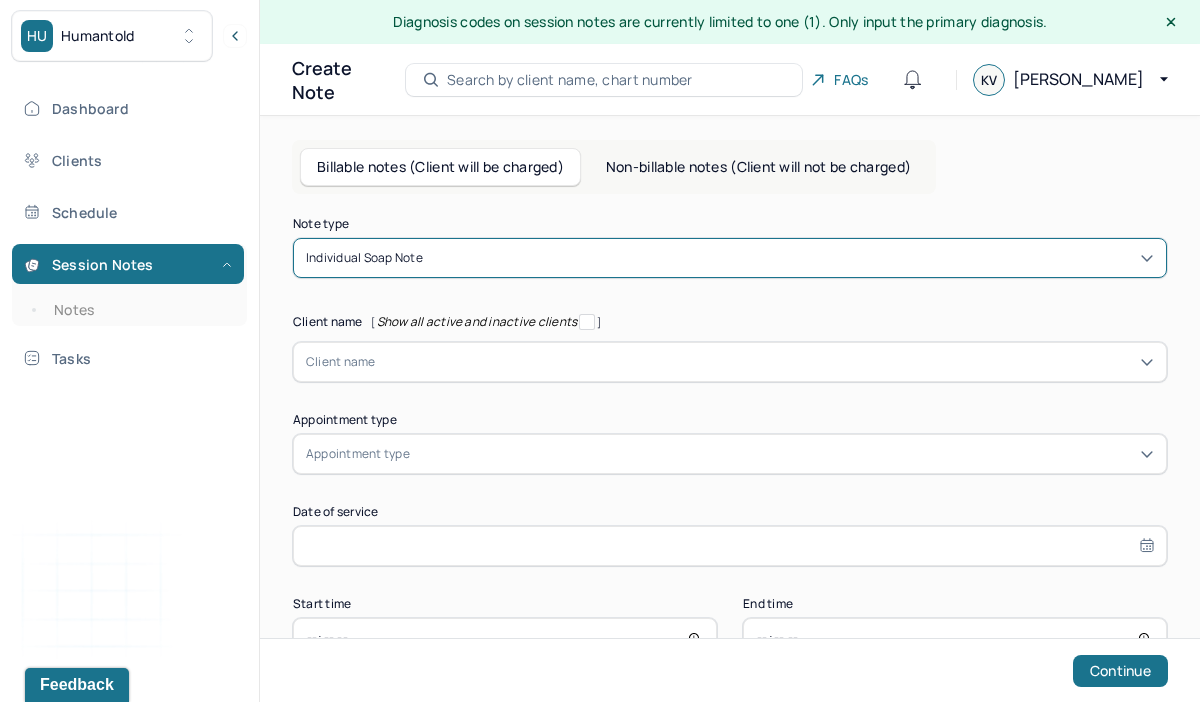 scroll, scrollTop: 63, scrollLeft: 0, axis: vertical 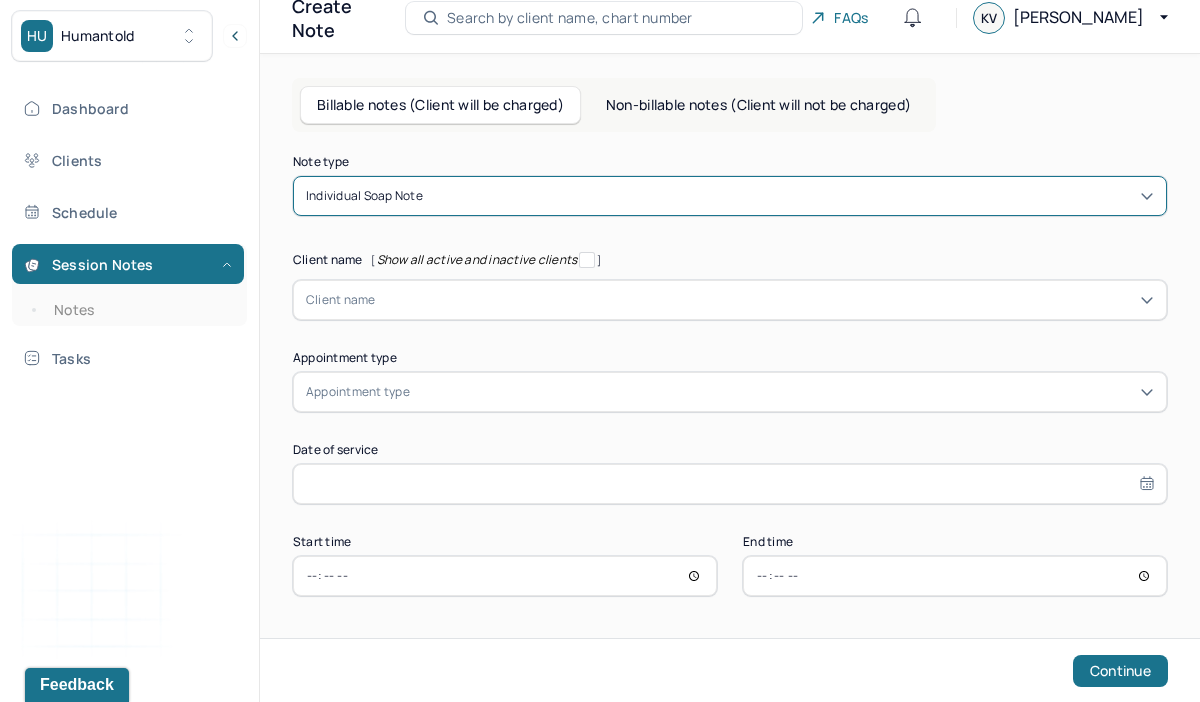 click at bounding box center (765, 300) 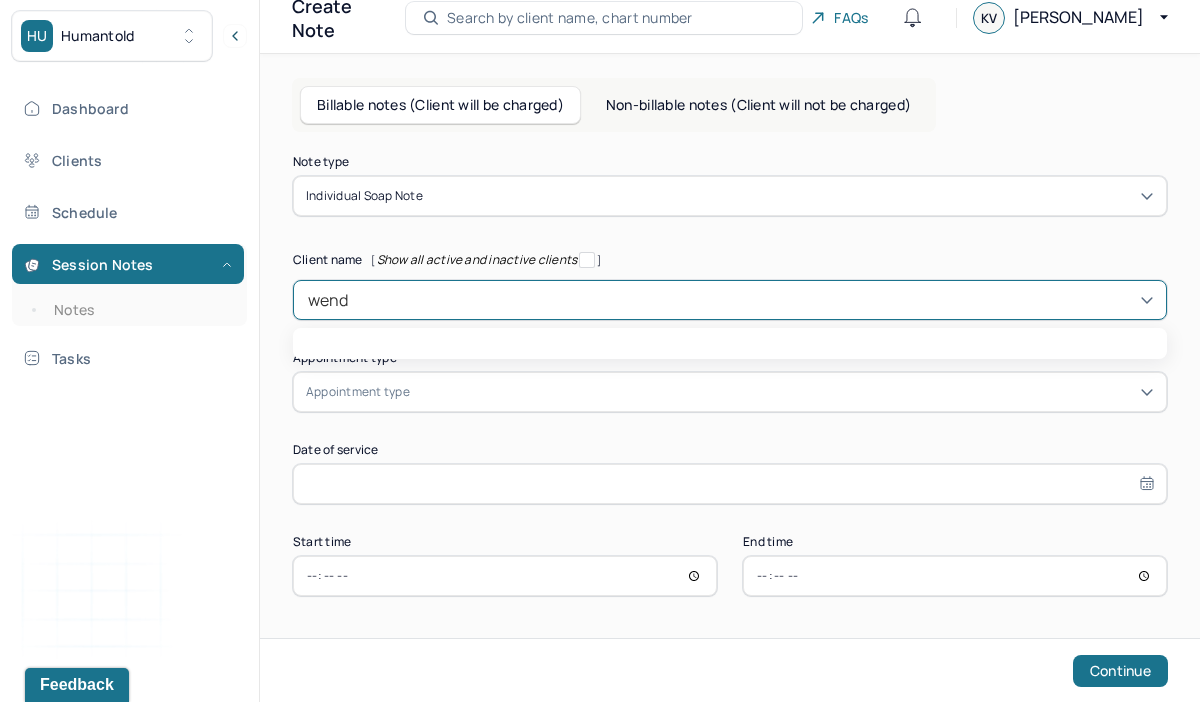 type on "[PERSON_NAME]" 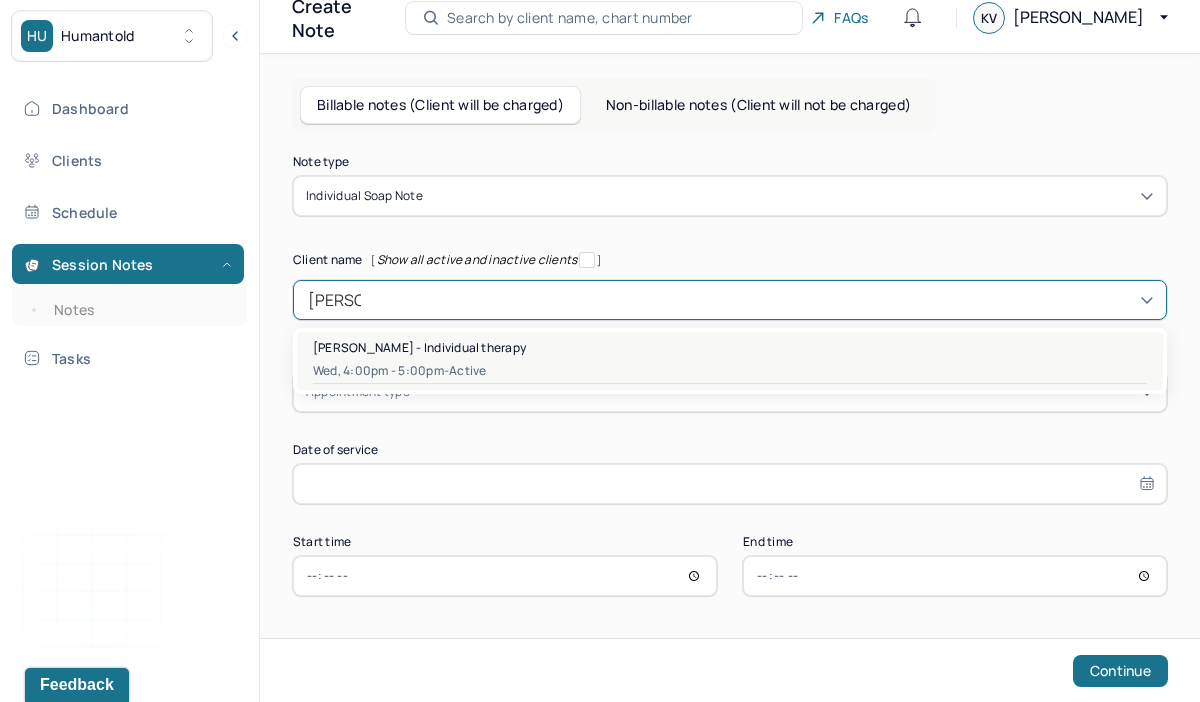 click on "[PERSON_NAME] - Individual therapy" at bounding box center [730, 347] 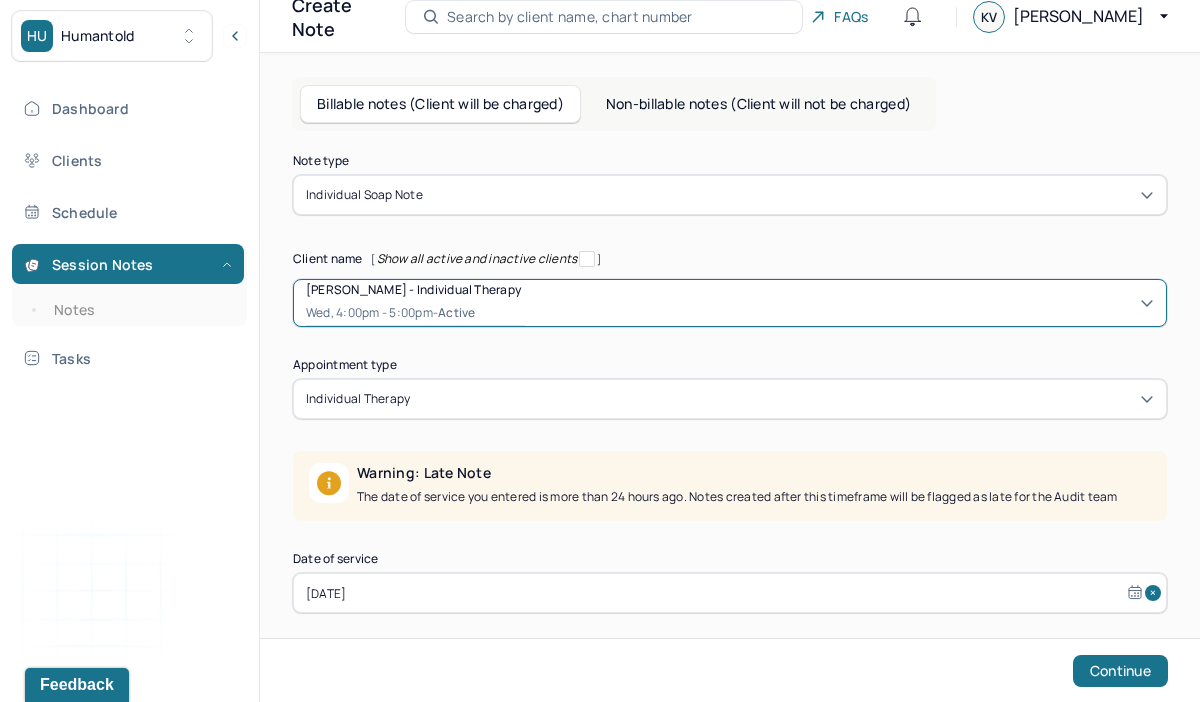 scroll, scrollTop: 171, scrollLeft: 0, axis: vertical 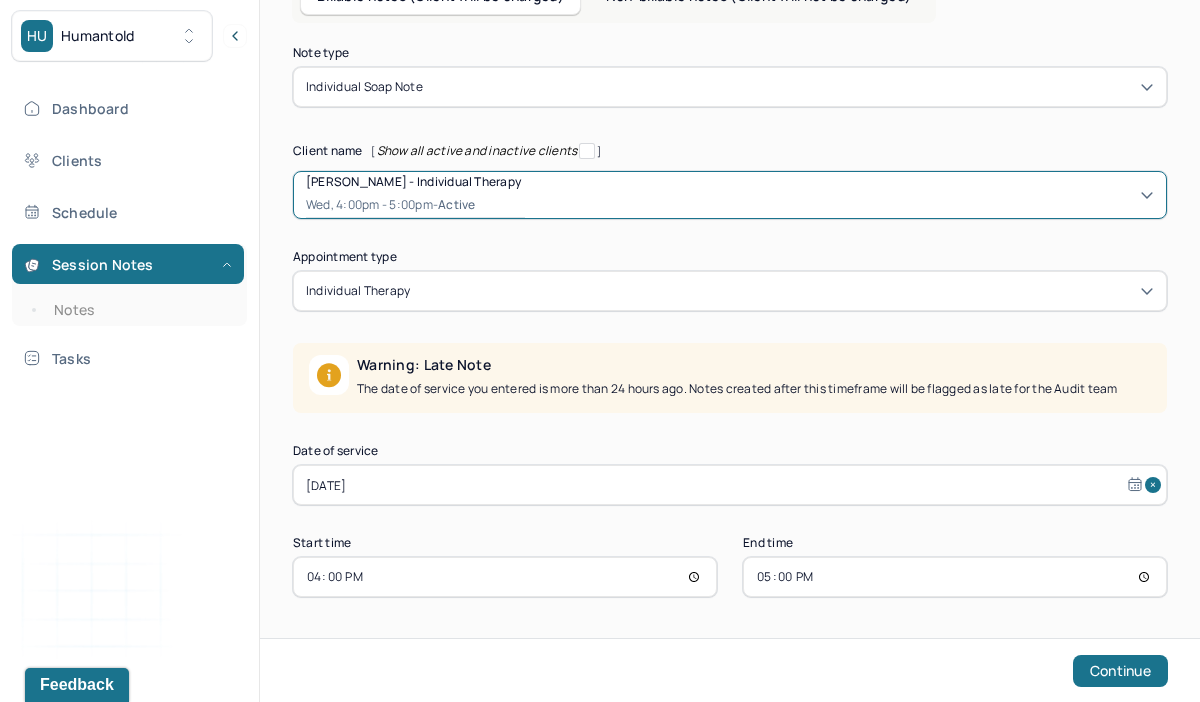 click on "[DATE]" at bounding box center [730, 485] 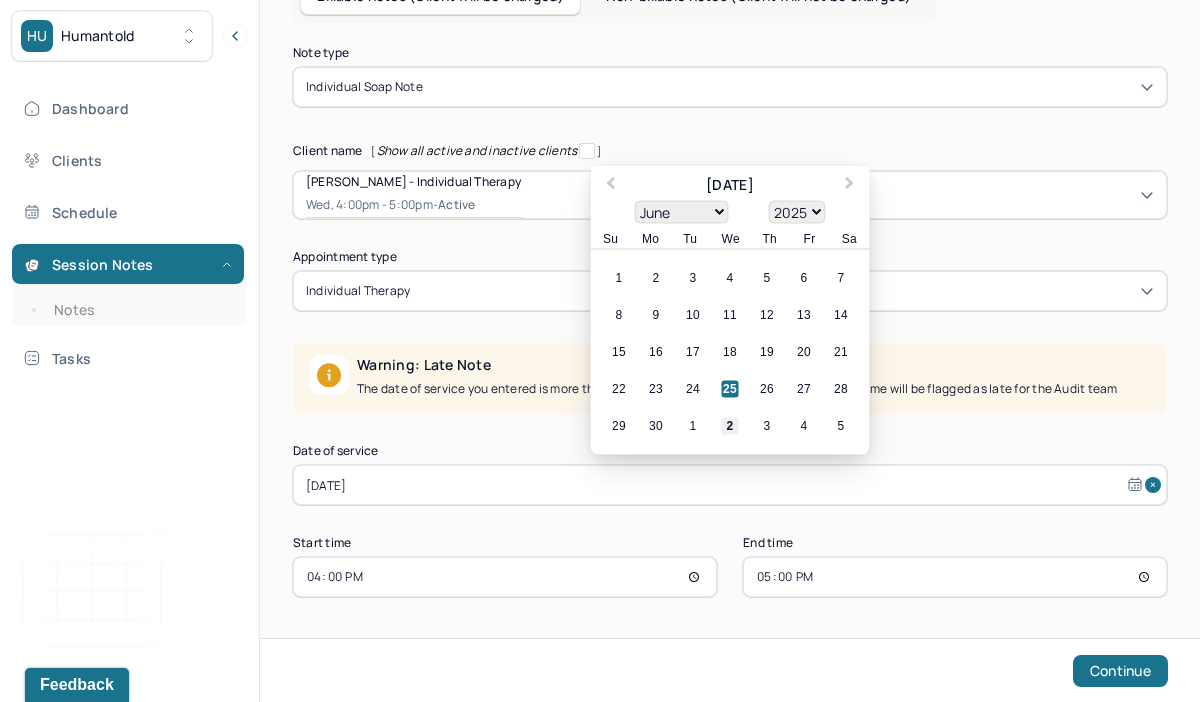click on "2" at bounding box center [730, 426] 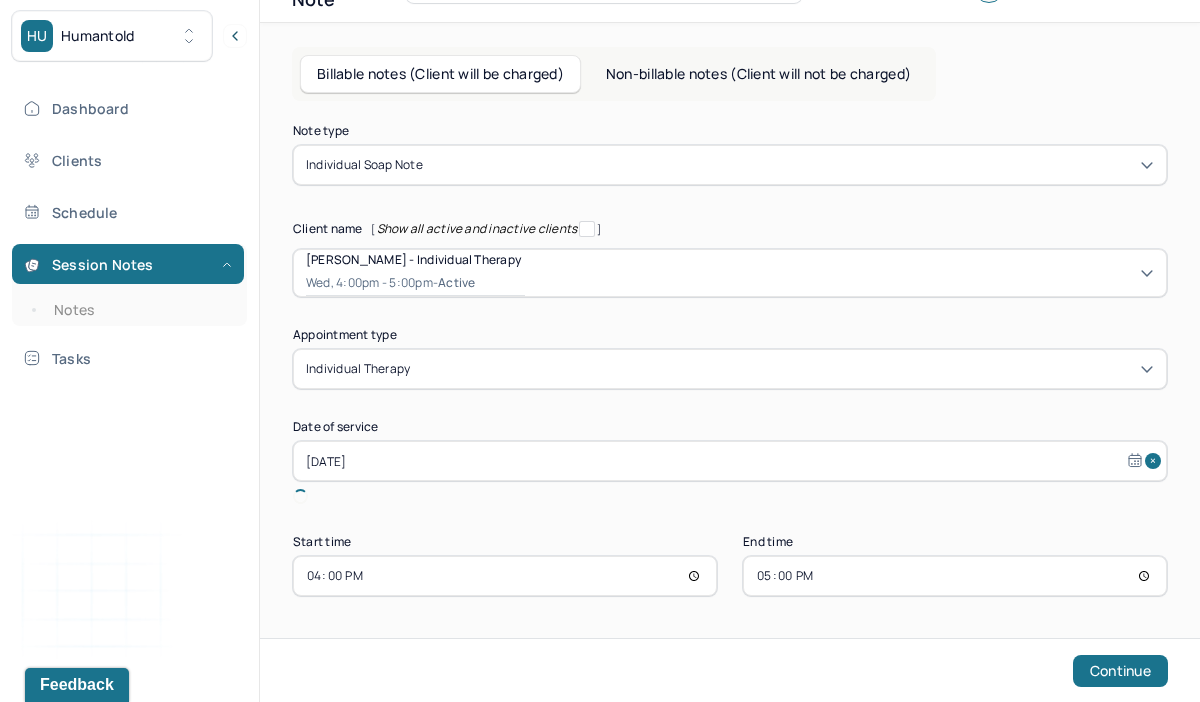 scroll, scrollTop: 69, scrollLeft: 0, axis: vertical 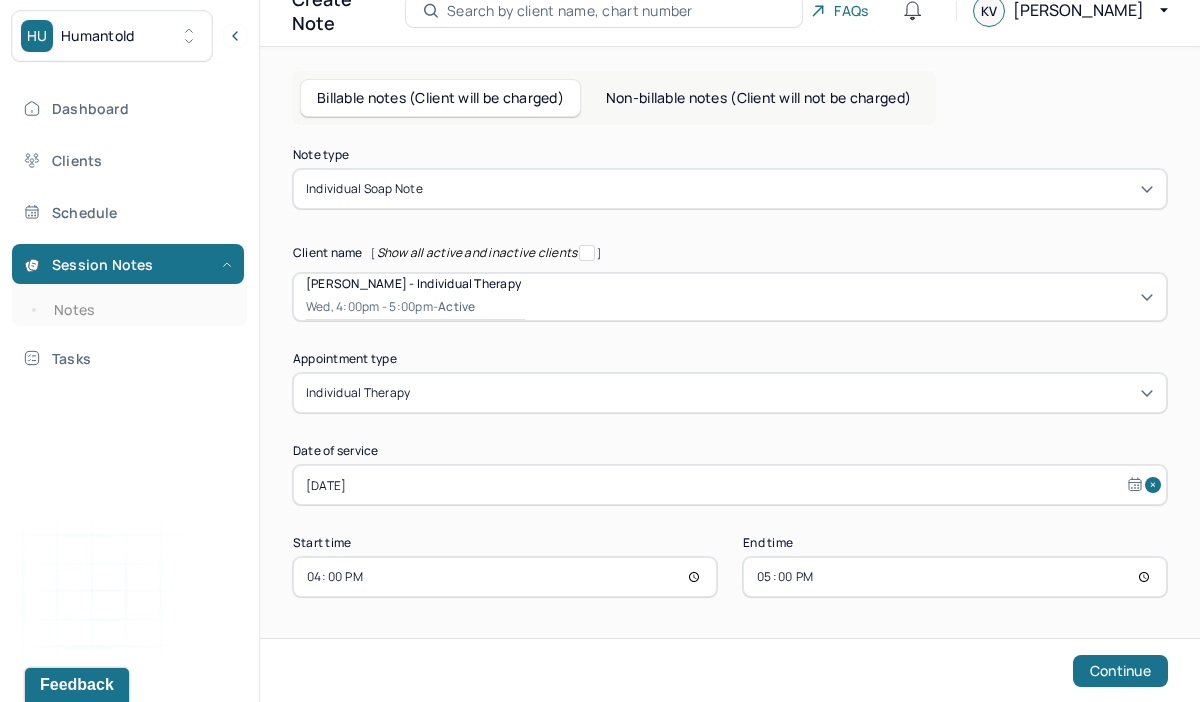 select on "6" 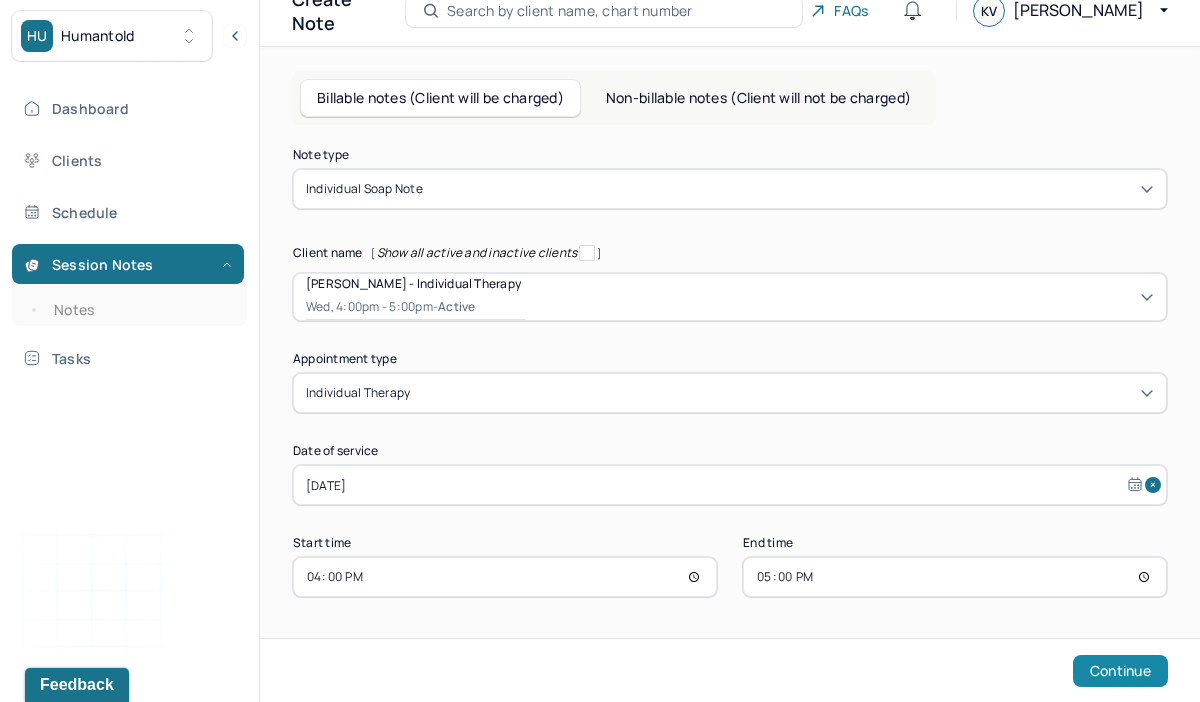 click on "Continue" at bounding box center [1120, 671] 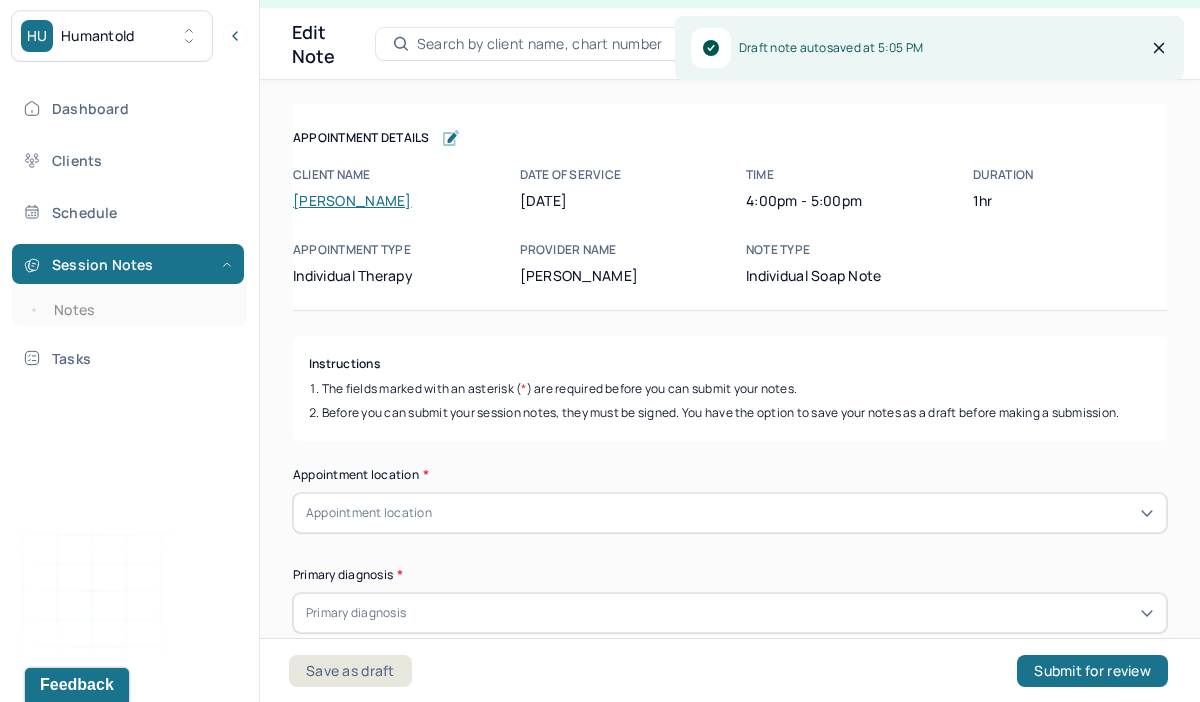 scroll, scrollTop: 36, scrollLeft: 0, axis: vertical 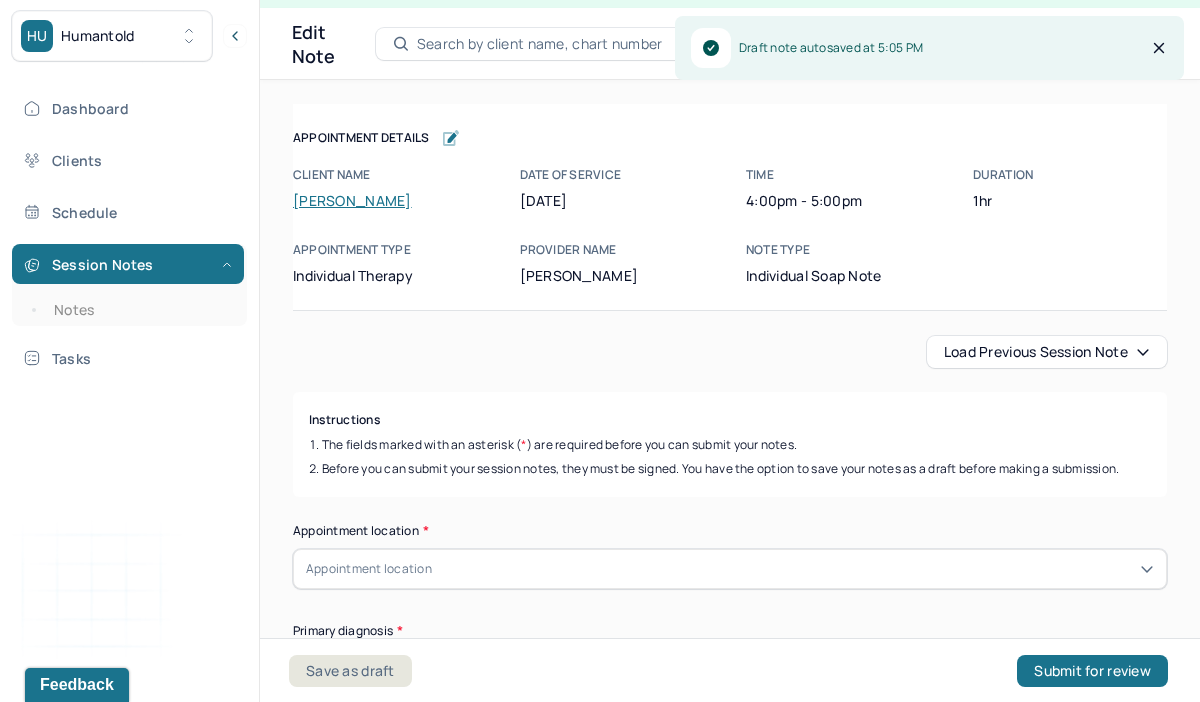 click on "Load previous session note" at bounding box center [1047, 352] 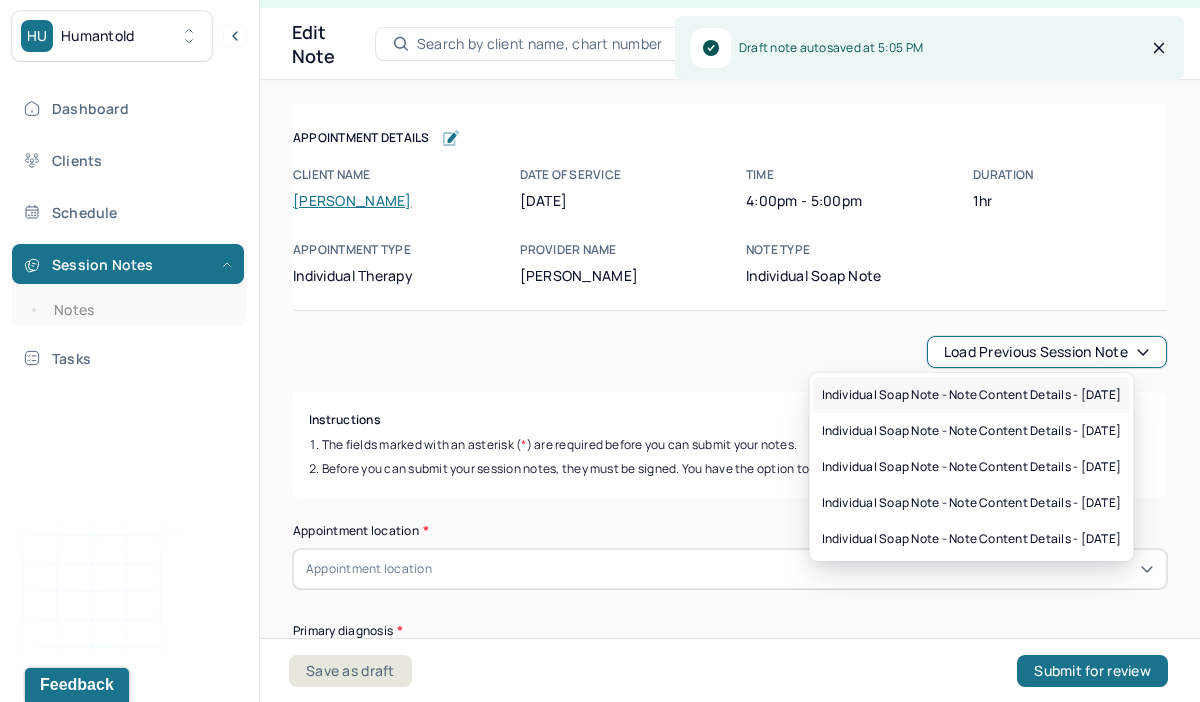 click on "Individual soap note   - Note content Details -   [DATE]" at bounding box center (972, 395) 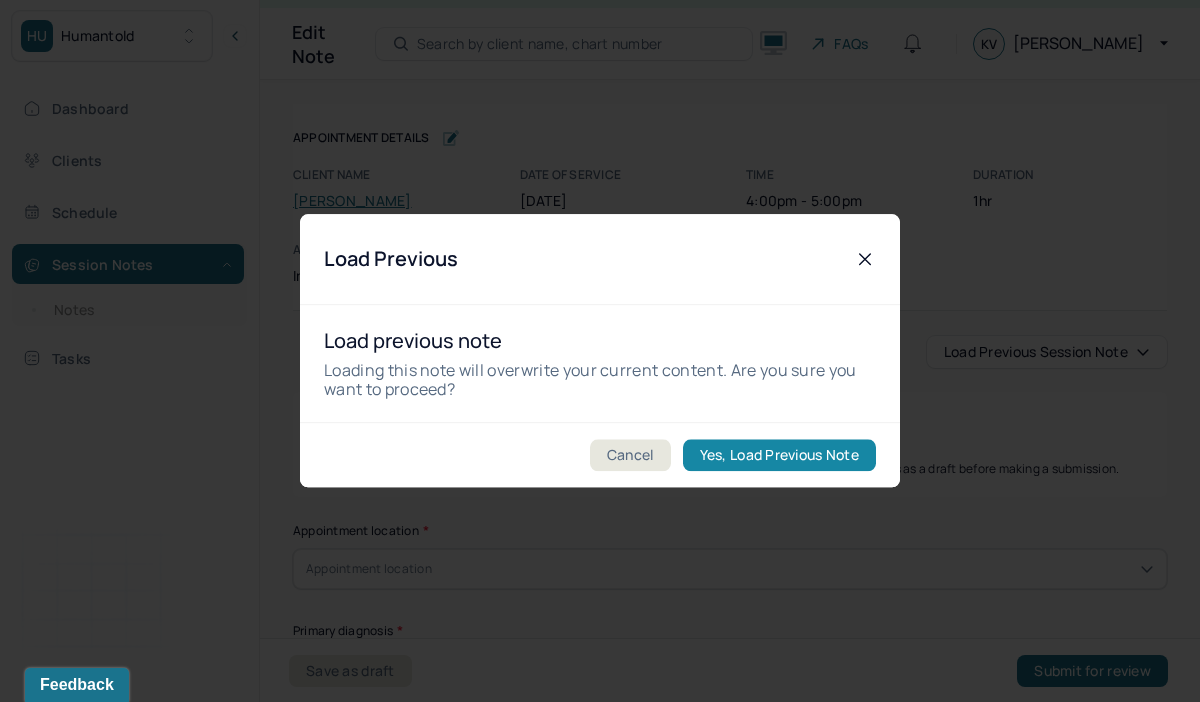 click on "Yes, Load Previous Note" at bounding box center [779, 456] 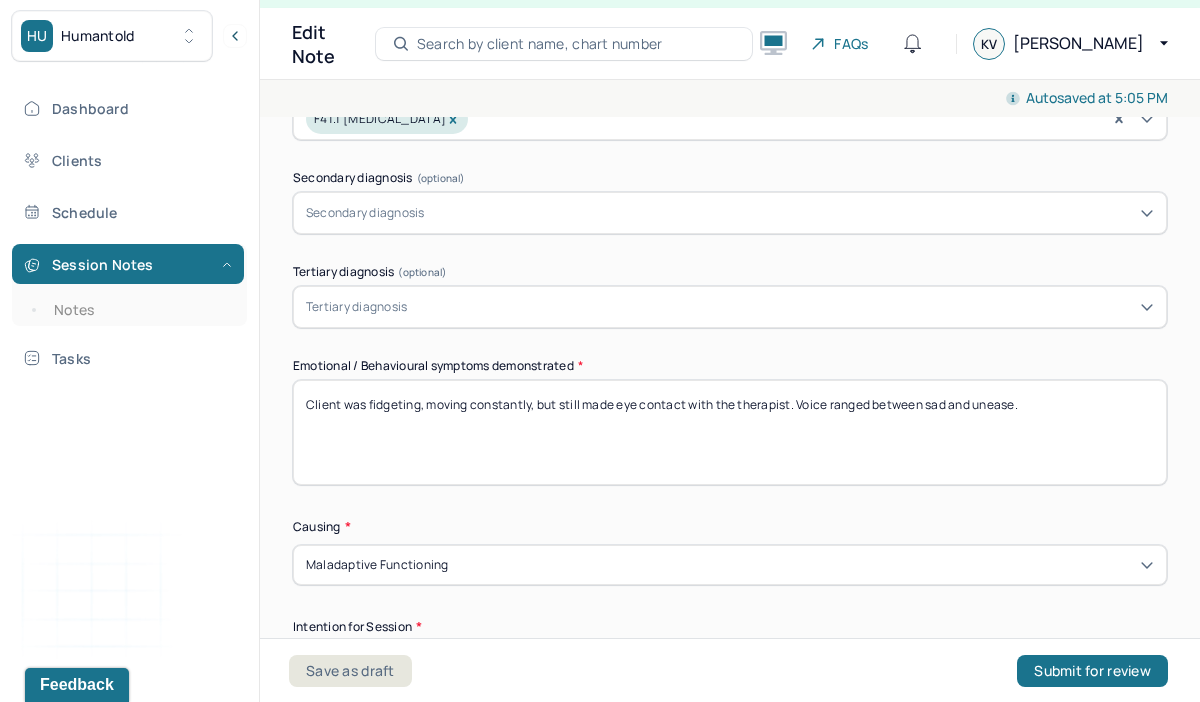 scroll, scrollTop: 792, scrollLeft: 0, axis: vertical 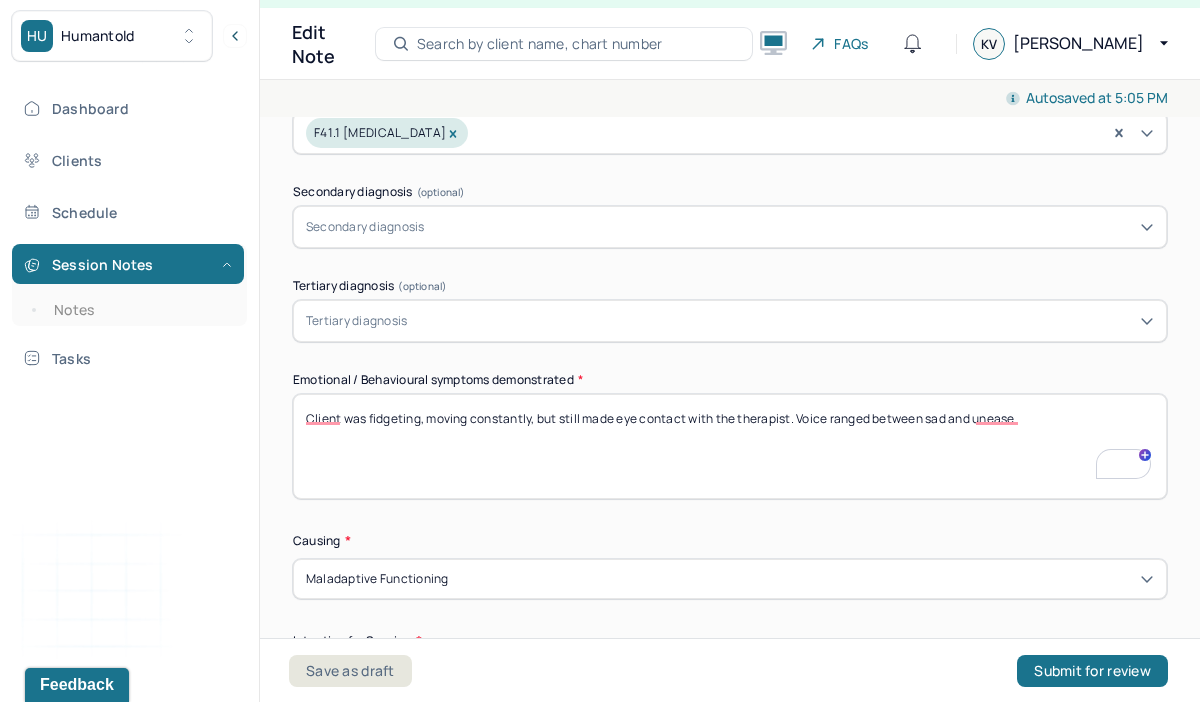 drag, startPoint x: 1054, startPoint y: 416, endPoint x: 801, endPoint y: 408, distance: 253.12645 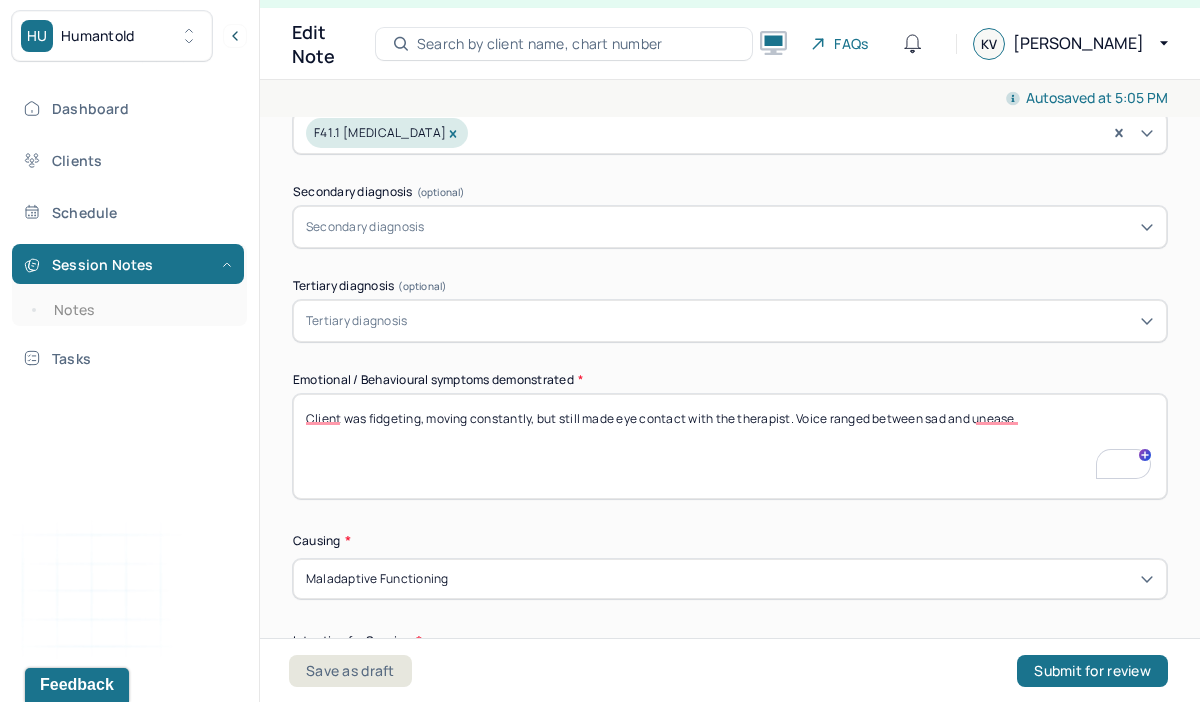 click on "Client was fidgeting, moving constantly, but still made eye contact with the therapist. Voice ranged between sad and unease." at bounding box center [730, 446] 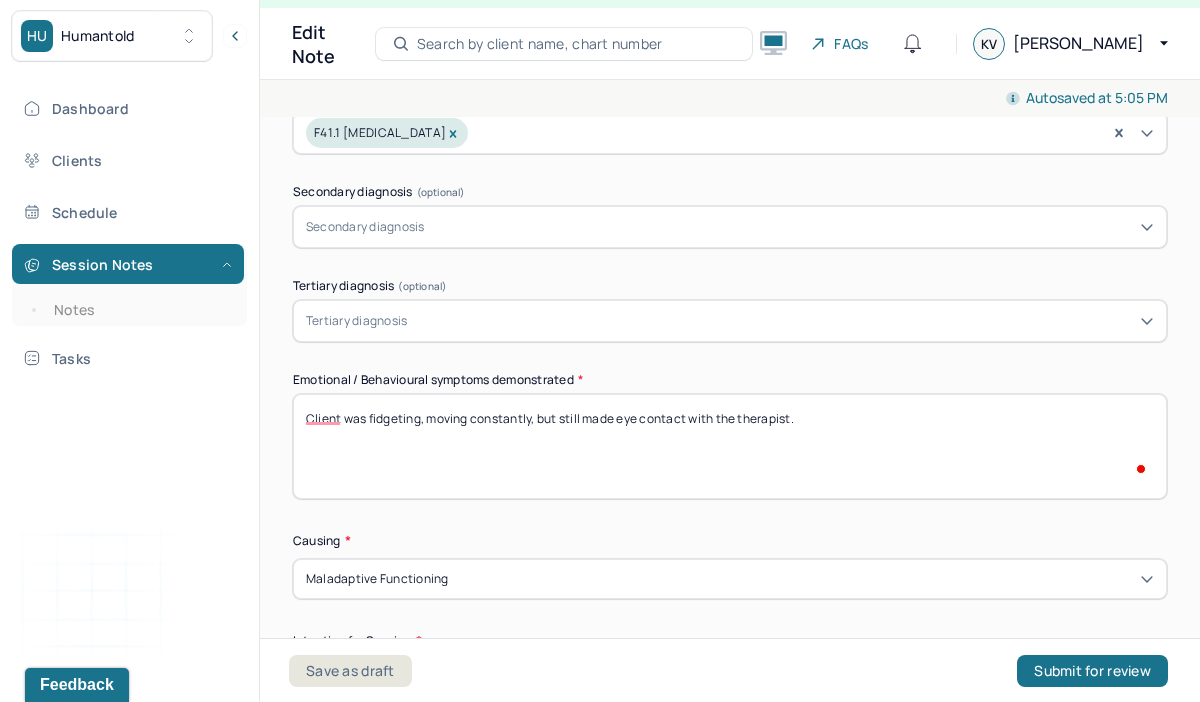 scroll, scrollTop: 792, scrollLeft: 0, axis: vertical 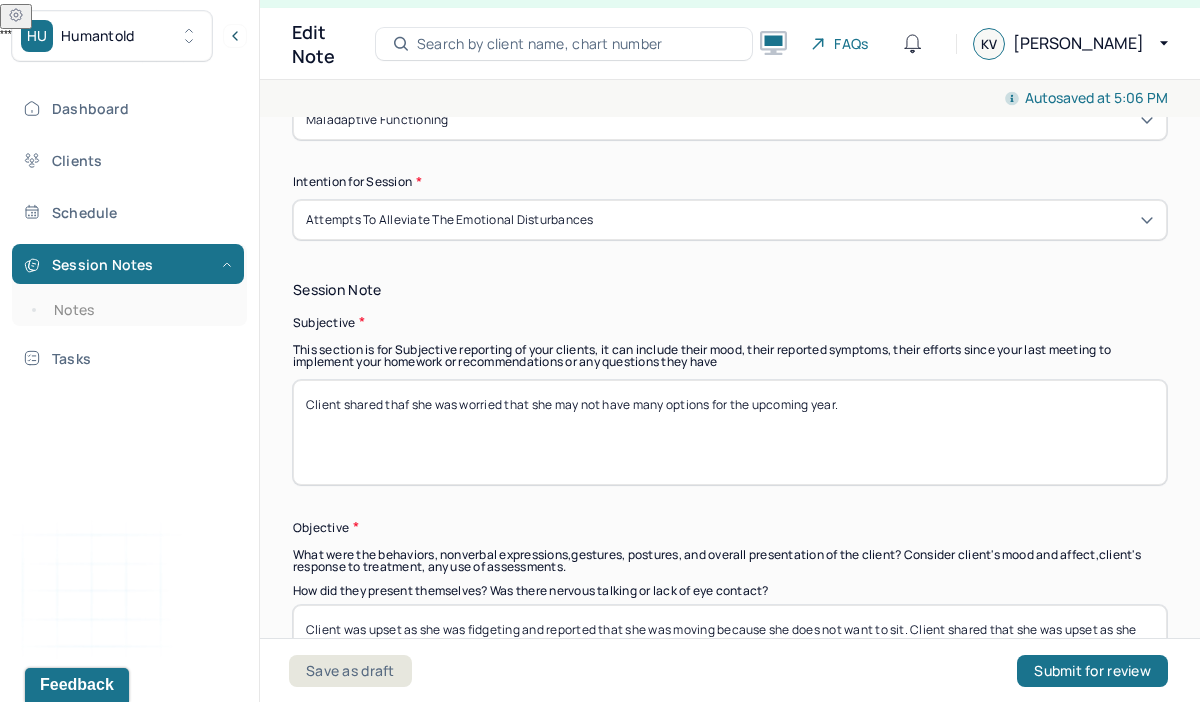 type on "Client was fidgeting, moving constantly, but still made eye contact with the therapist. Client started to walk back and forth as she was unable to stay in one place." 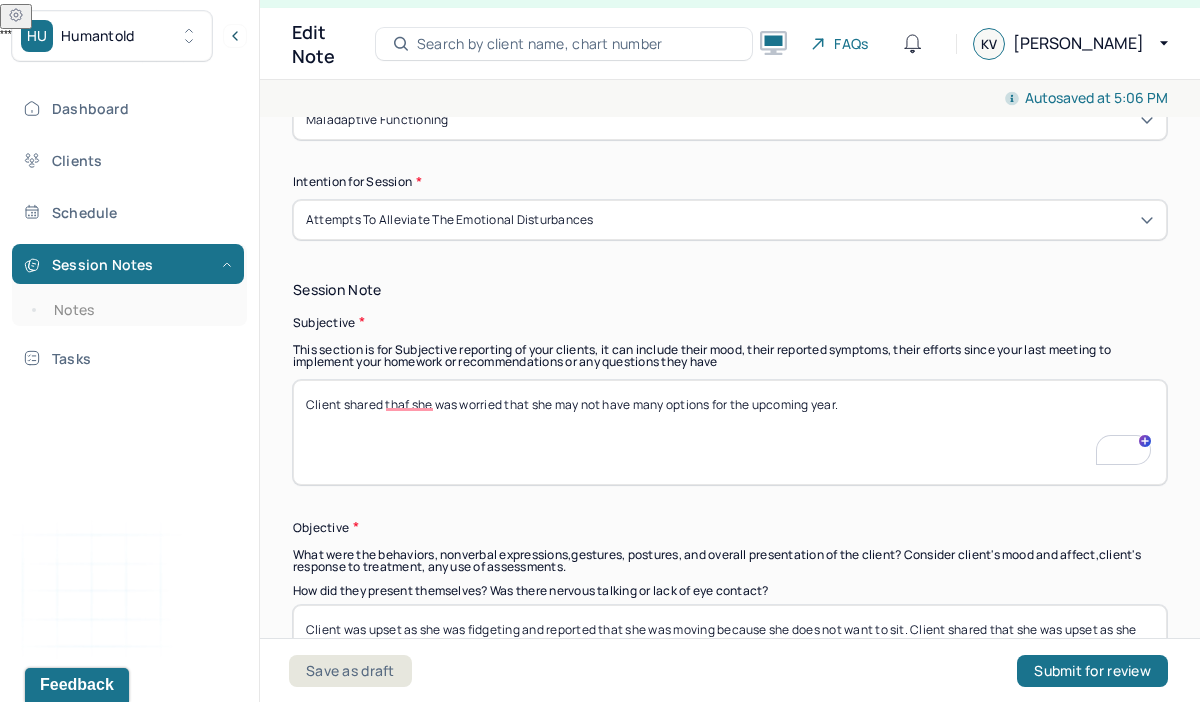 drag, startPoint x: 867, startPoint y: 398, endPoint x: 226, endPoint y: 405, distance: 641.0382 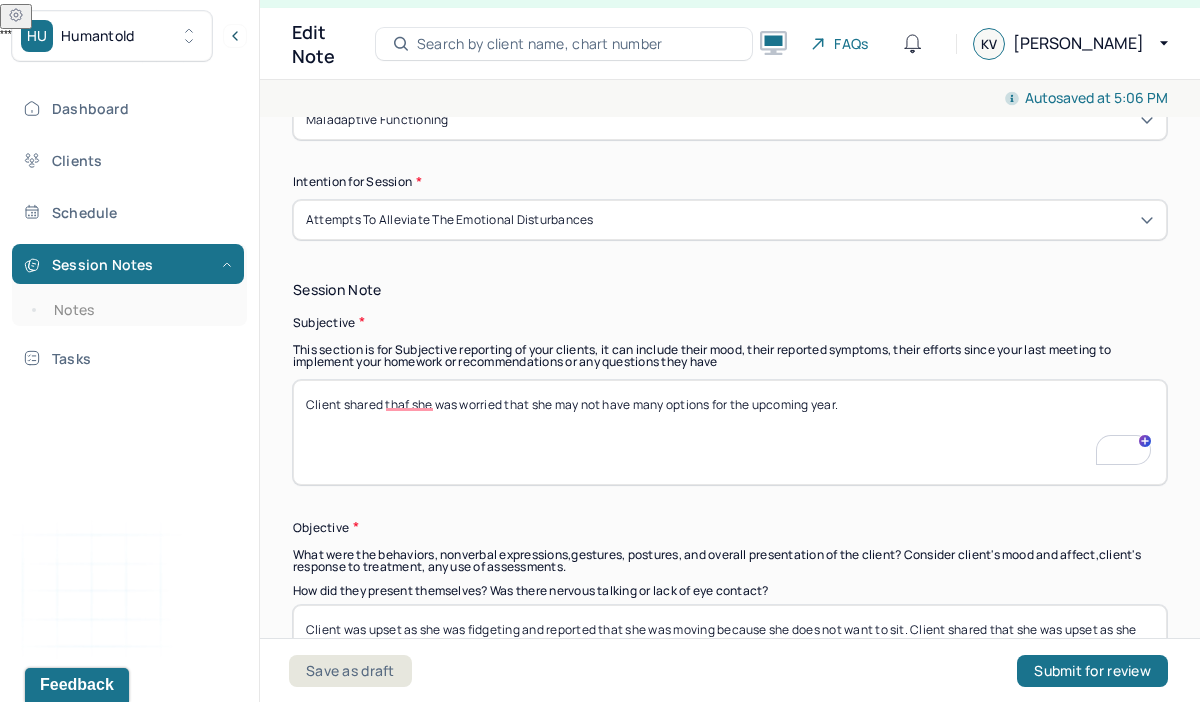 click on "HU Humantold       Dashboard Clients Schedule Session Notes Notes Tasks KV [PERSON_NAME] provider   Logout   Diagnosis codes on session notes are currently limited to one (1). Only input the primary diagnosis.     Edit Note   Search by client name, chart number     FAQs     KV [PERSON_NAME] at 5:06 PM Appointment Details     Client name [PERSON_NAME] Date of service [DATE] Time 4:00pm - 5:00pm Duration 1hr Appointment type individual therapy Provider name [PERSON_NAME] Modifier 1 95 Telemedicine Note type Individual soap note Appointment Details     Client name [PERSON_NAME] Date of service [DATE] Time 4:00pm - 5:00pm Duration 1hr Appointment type individual therapy Provider name [PERSON_NAME] Modifier 1 95 Telemedicine Note type Individual soap note   Load previous session note   Instructions The fields marked with an asterisk ( * ) are required before you can submit your notes. Appointment location * Teletherapy Client Teletherapy Location Home Office Other Home Office Other" at bounding box center [600, 333] 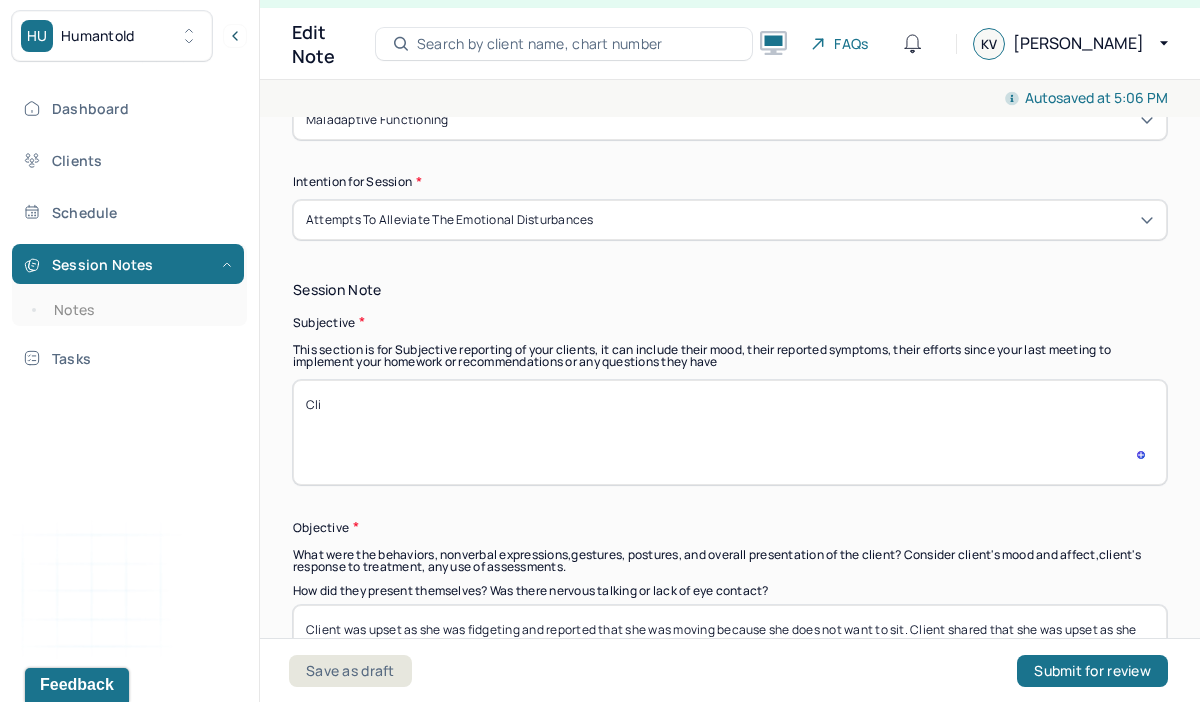 scroll, scrollTop: 1251, scrollLeft: 0, axis: vertical 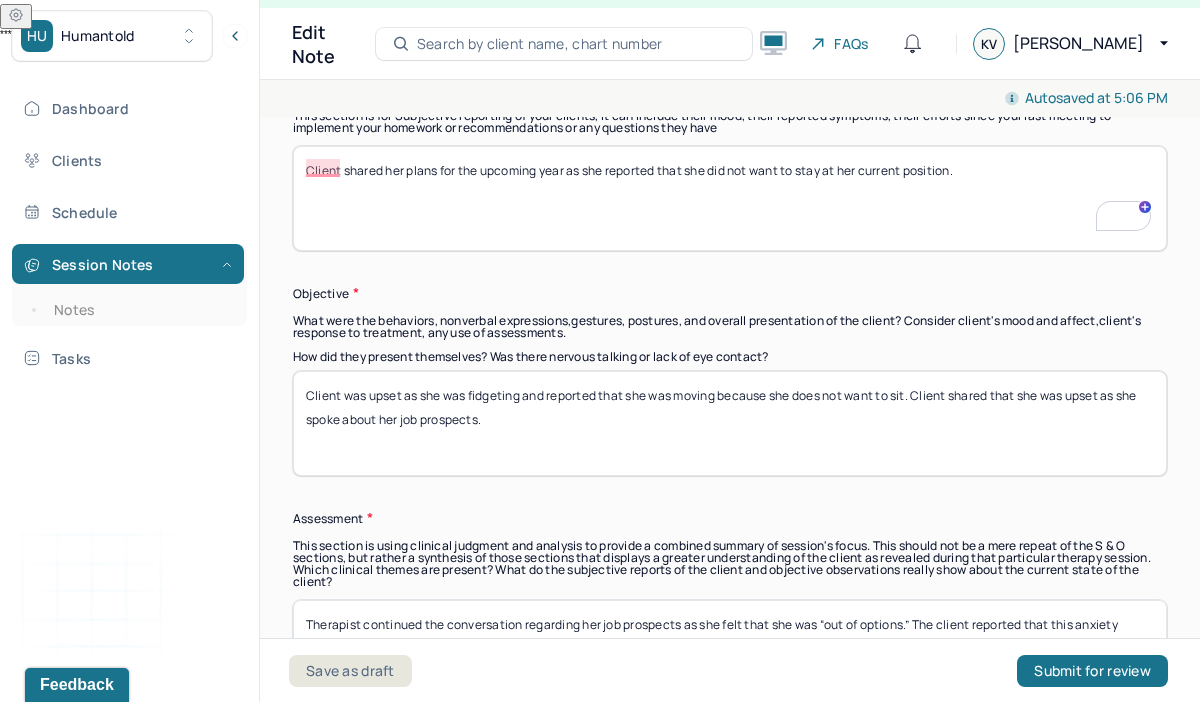 type on "Client shared her plans for the upcoming year as she reported that she did not want to stay at her current position." 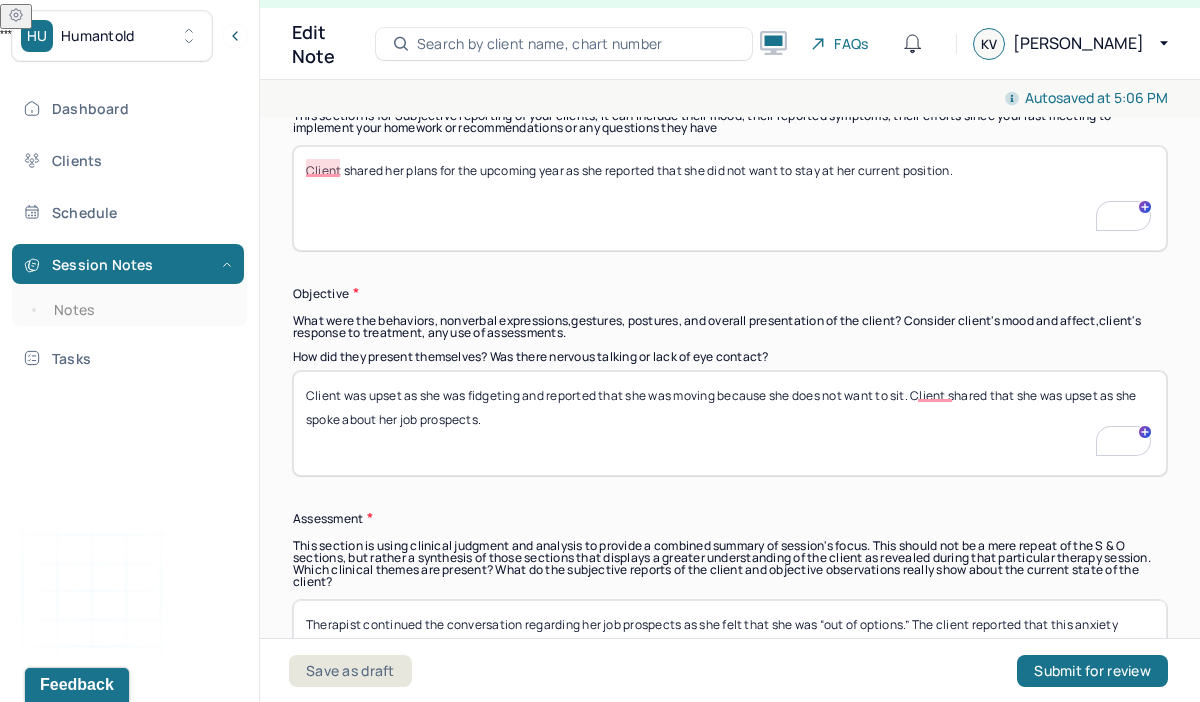 drag, startPoint x: 916, startPoint y: 391, endPoint x: 929, endPoint y: 423, distance: 34.539833 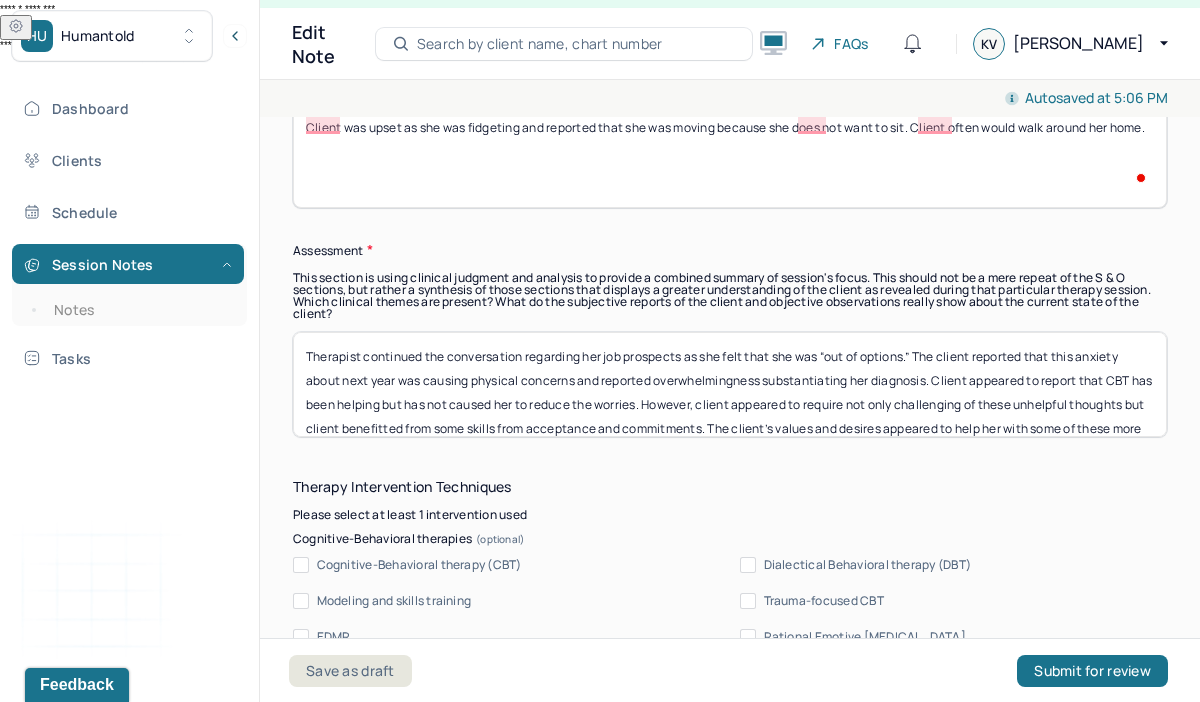 type on "Client was upset as she was fidgeting and reported that she was moving because she does not want to sit. Client often would walk around her home." 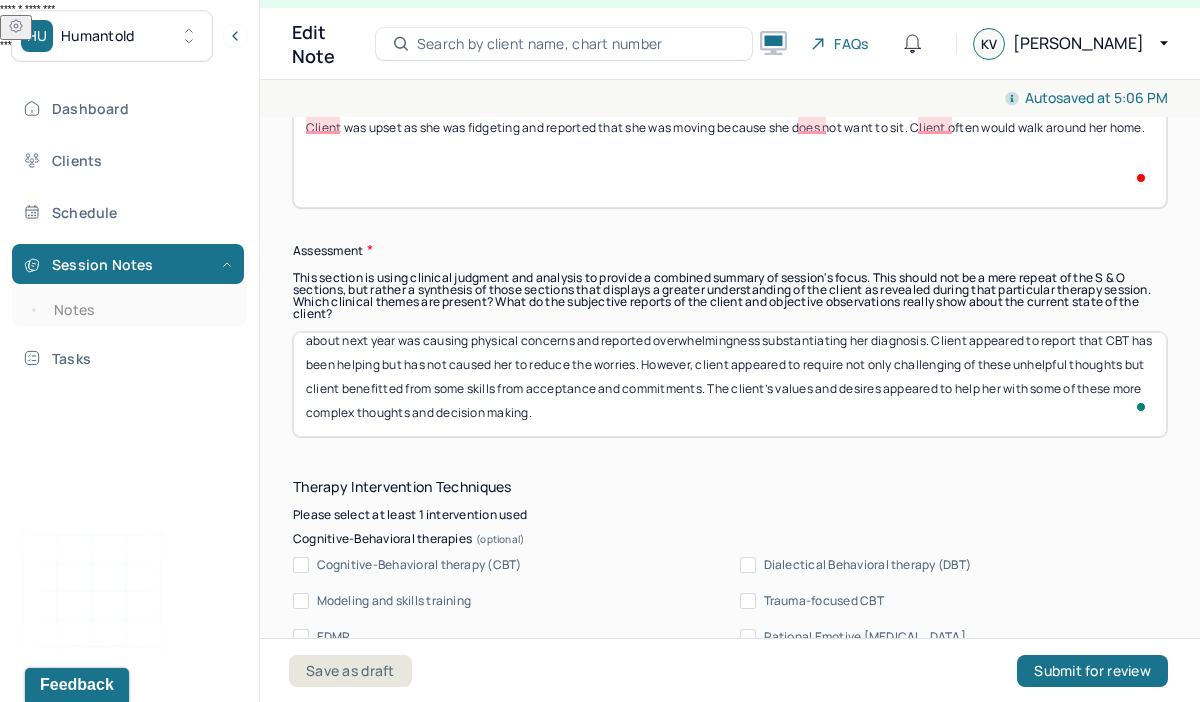 drag, startPoint x: 308, startPoint y: 353, endPoint x: 462, endPoint y: 533, distance: 236.88815 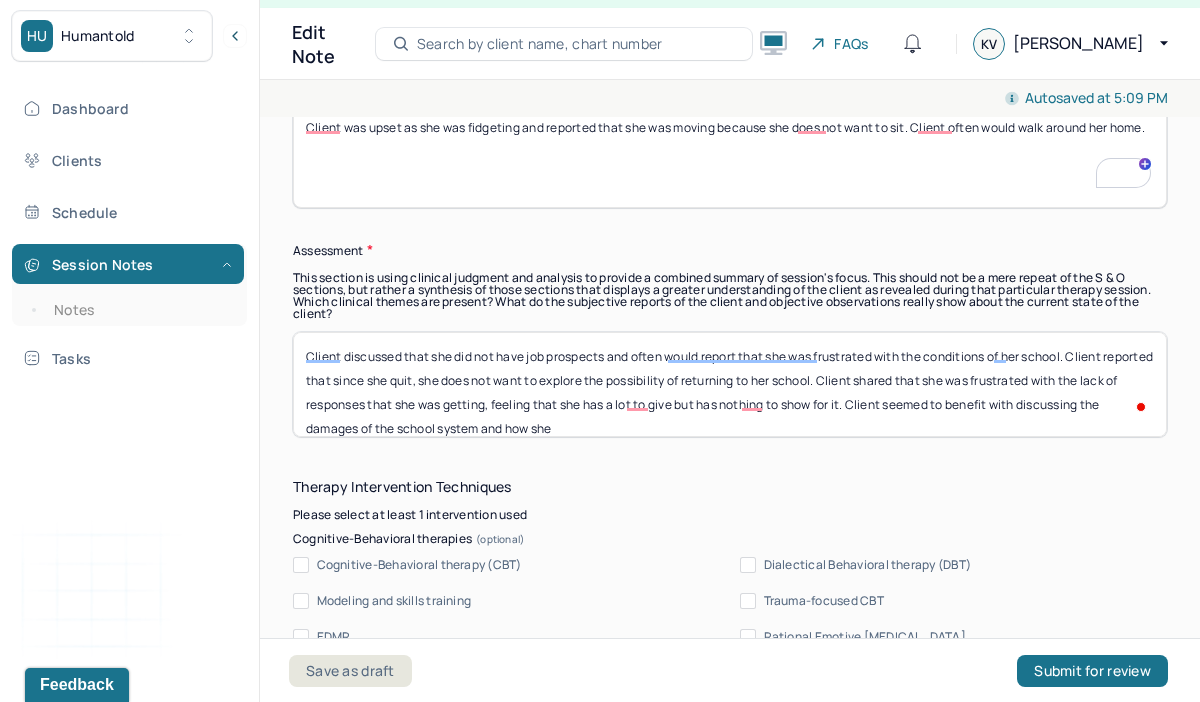 scroll, scrollTop: 1806, scrollLeft: 0, axis: vertical 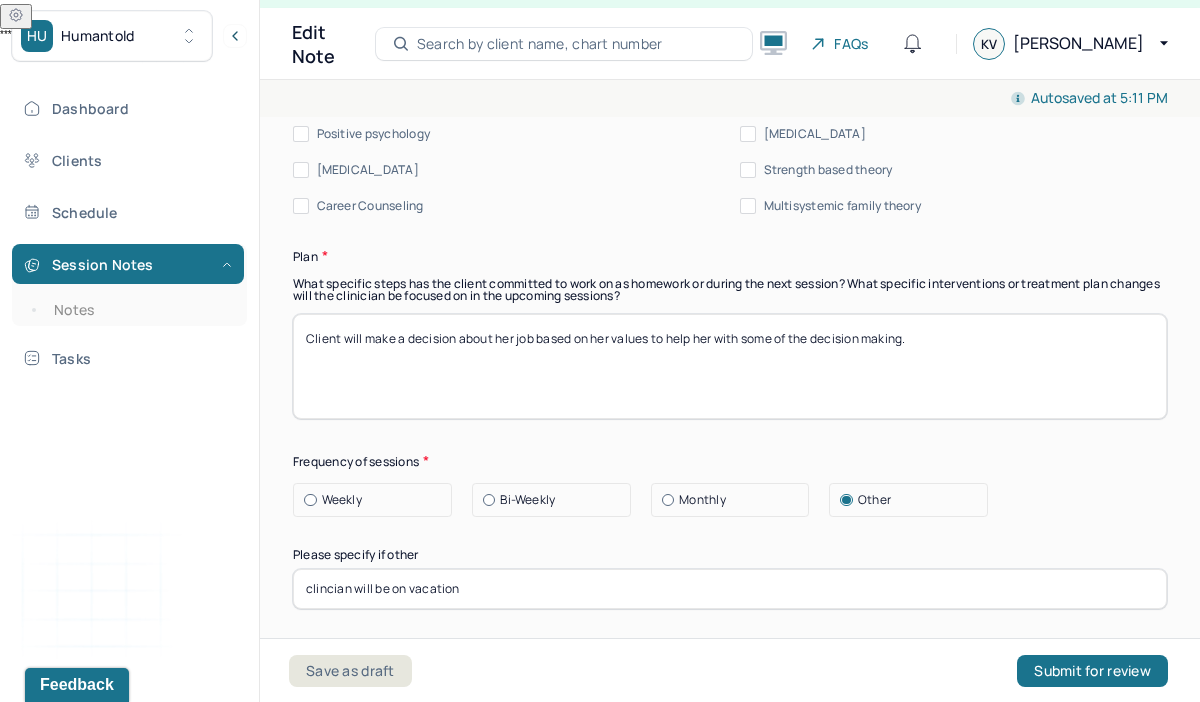 type on "Client discussed that she did not have job prospects and often would report that she was frustrated with the conditions of her school. Client reported that since she quit, she does not want to explore the possibility of returning to her school. Client shared that she was frustrated with the lack of responses that she was getting, feeling that she has a lot to give but has nothing to show for it. Client seemed to benefit with discussing the damages of the school system and how there are disparities to her specialty in education may provide her more opportunities but also more potential discrimination from the specific community." 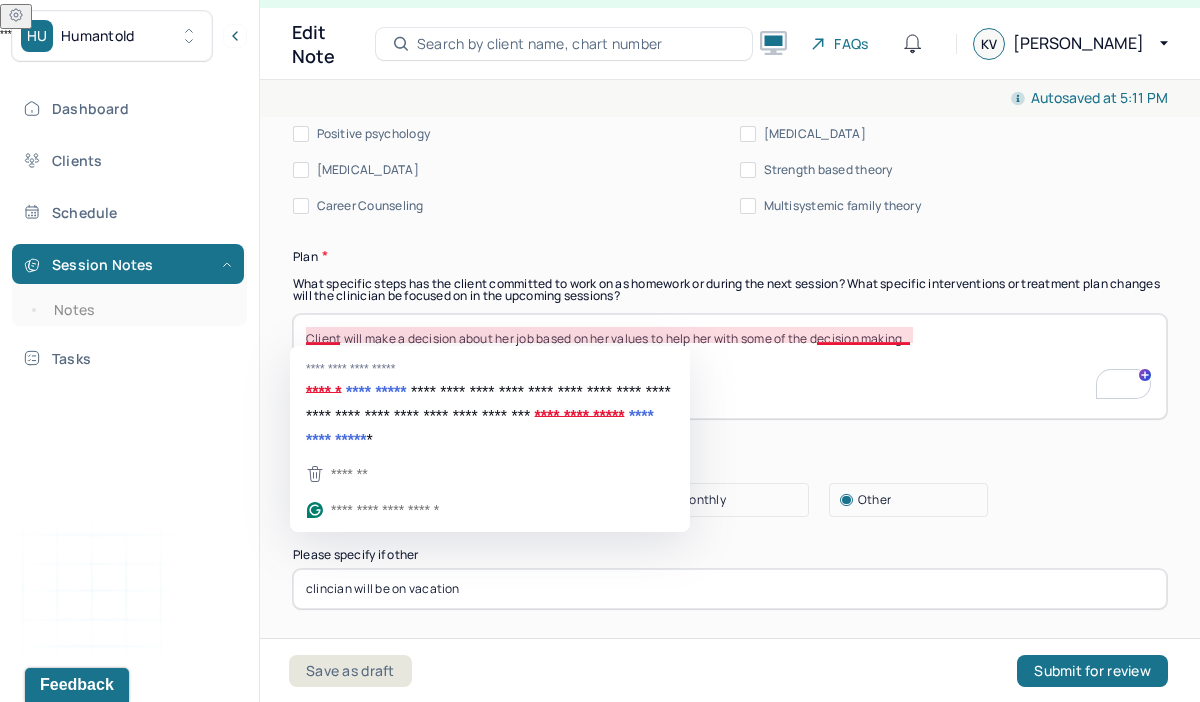drag, startPoint x: 930, startPoint y: 344, endPoint x: 345, endPoint y: 334, distance: 585.08545 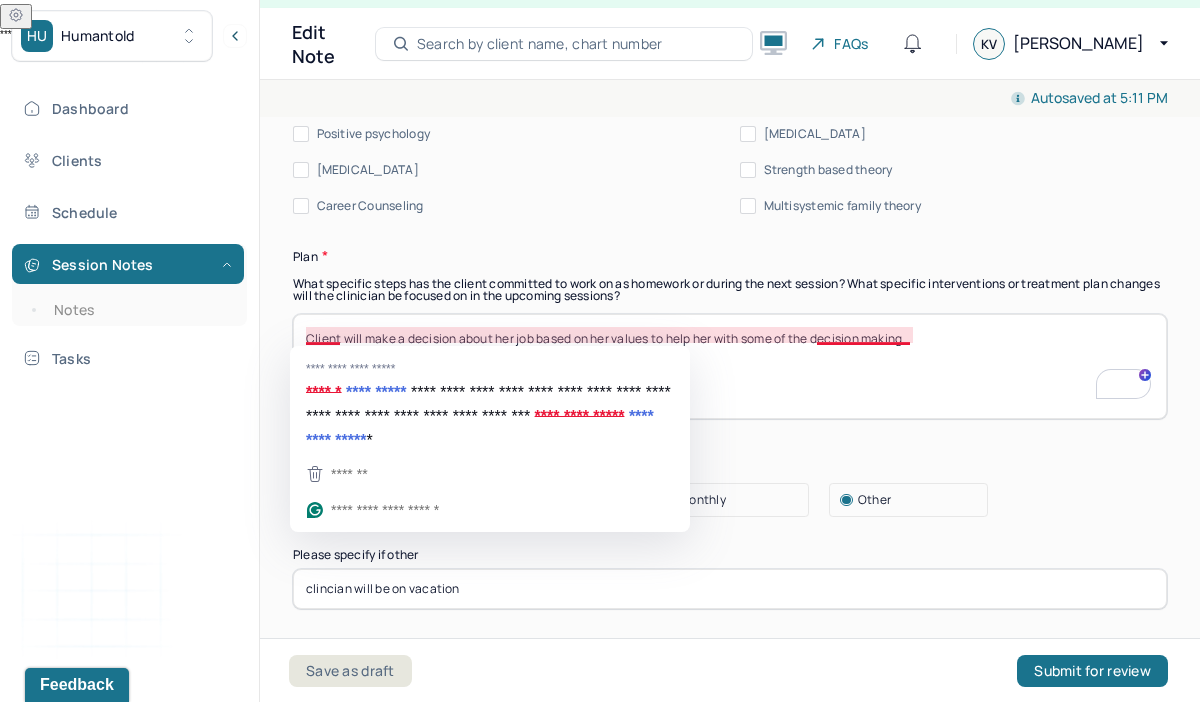 click on "Client will make a decision about her job based on her values to help her with some of the decision making." at bounding box center (730, 366) 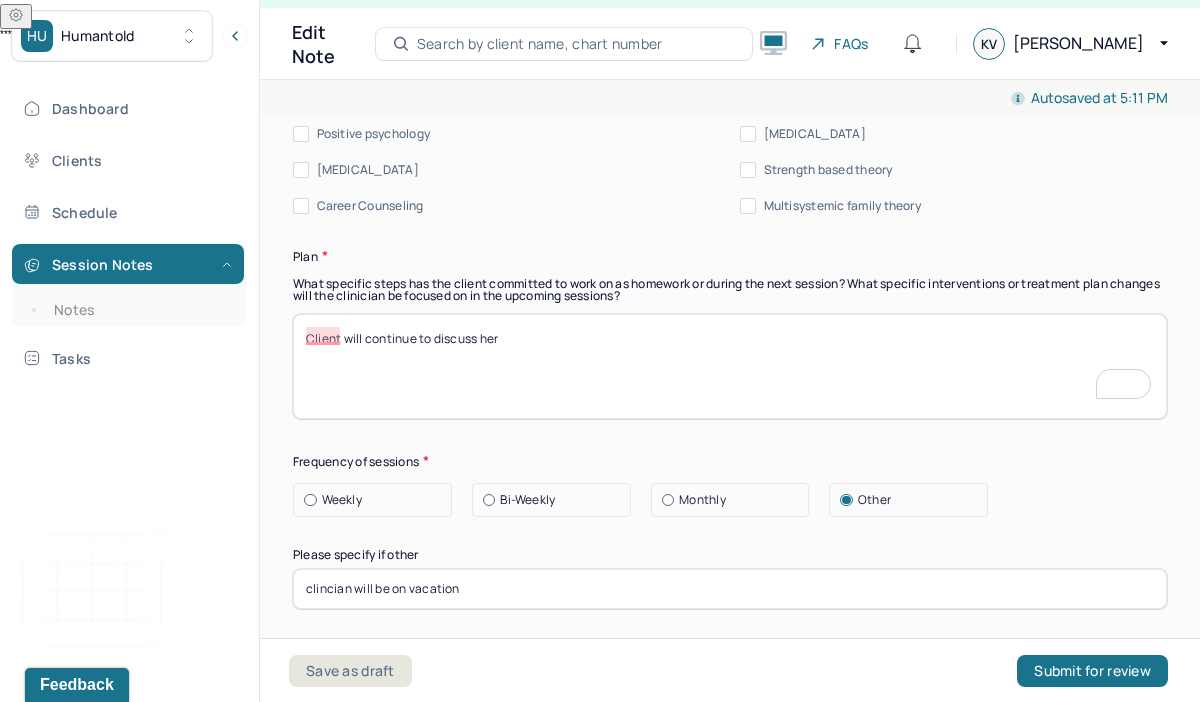 type on "Client will continue to discuss her" 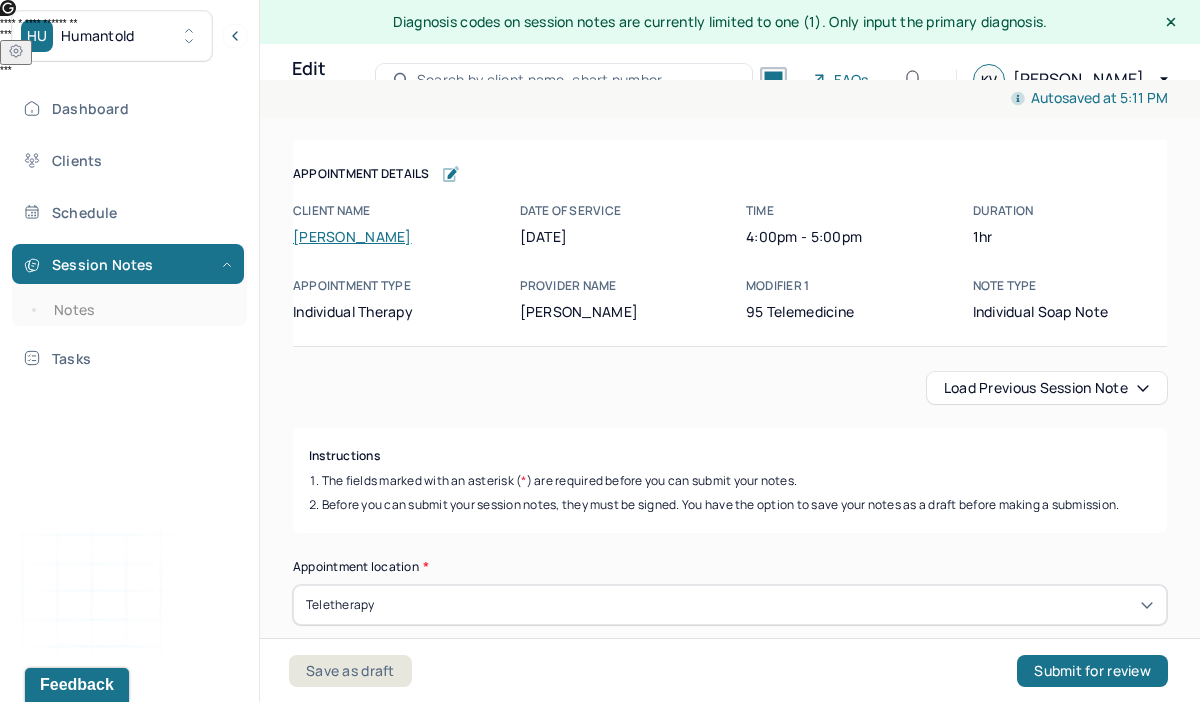 scroll, scrollTop: 36, scrollLeft: 0, axis: vertical 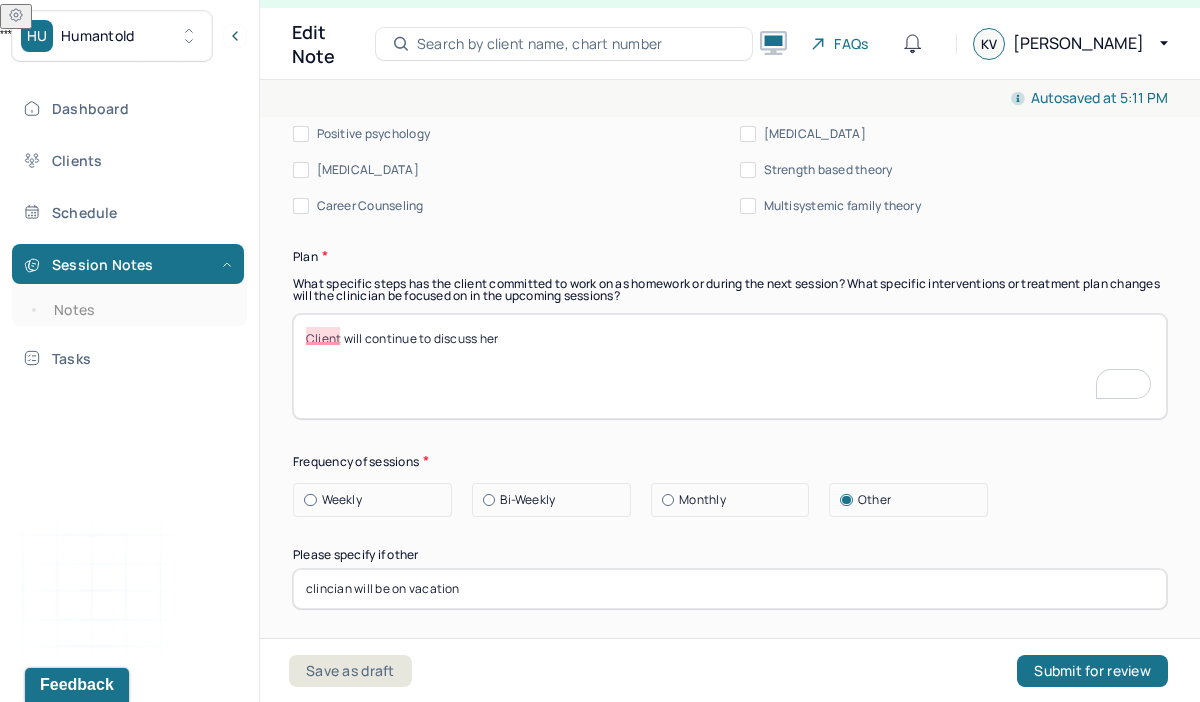 click on "Client will continue to discuss her" at bounding box center (730, 366) 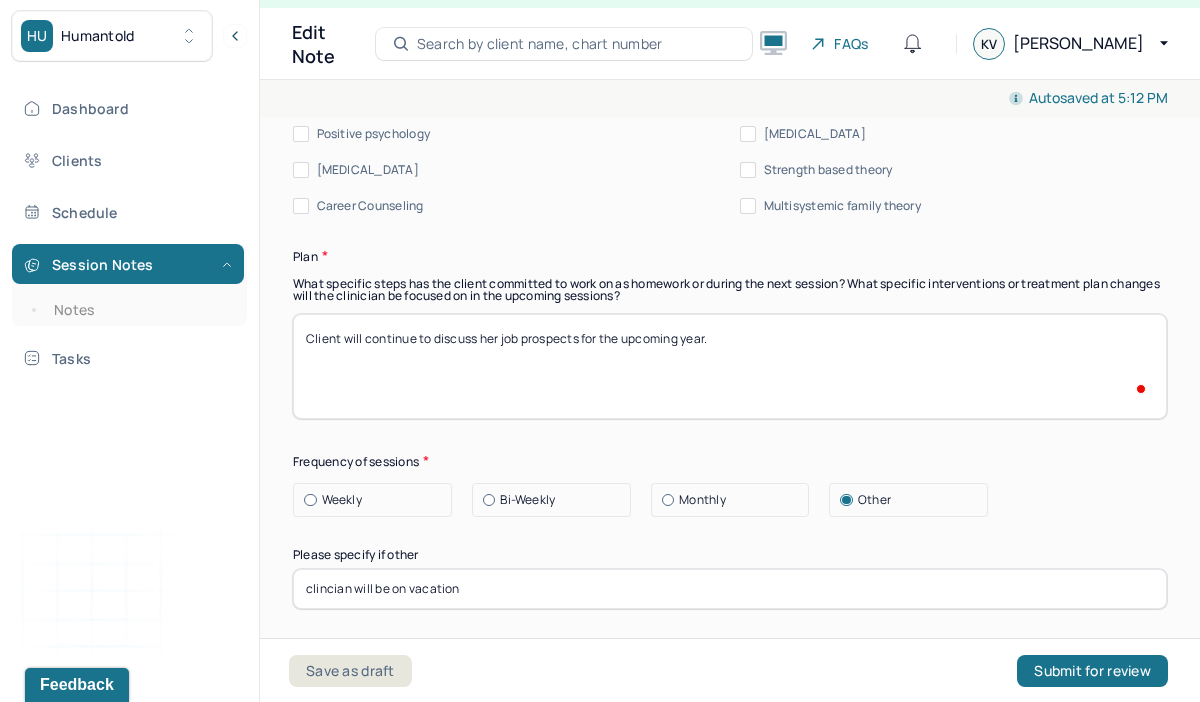 scroll, scrollTop: 2839, scrollLeft: 0, axis: vertical 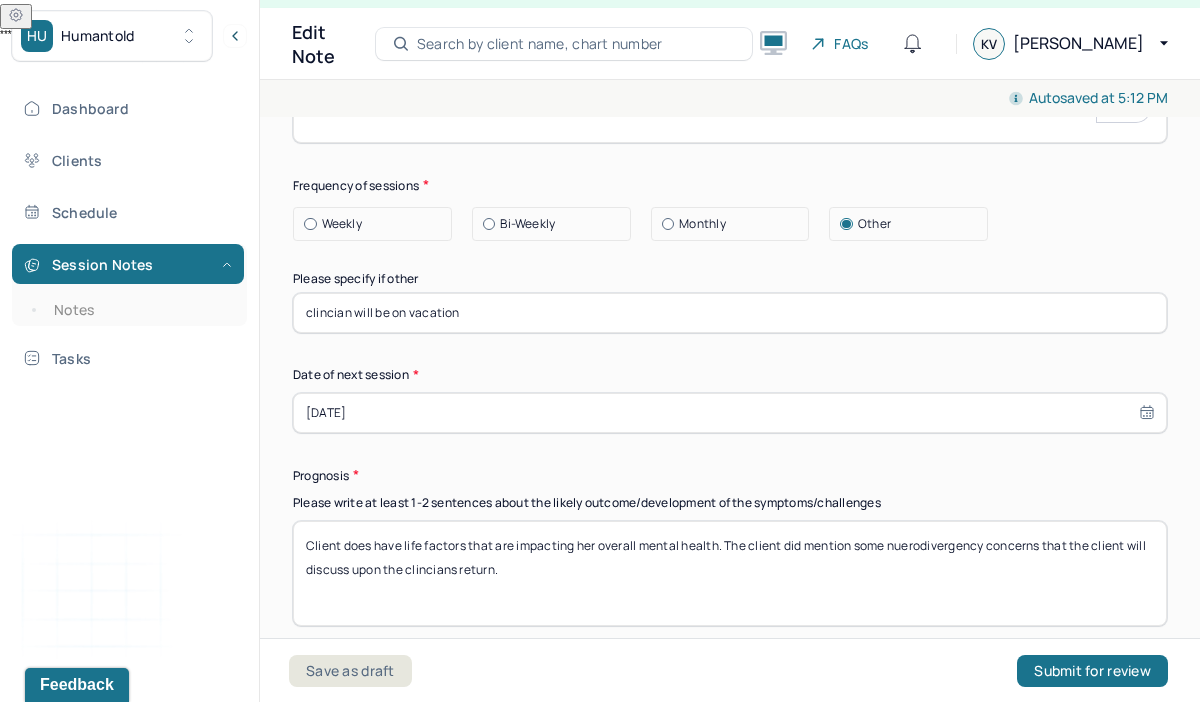 type on "Client will continue to discuss her job prospects for the upcoming year." 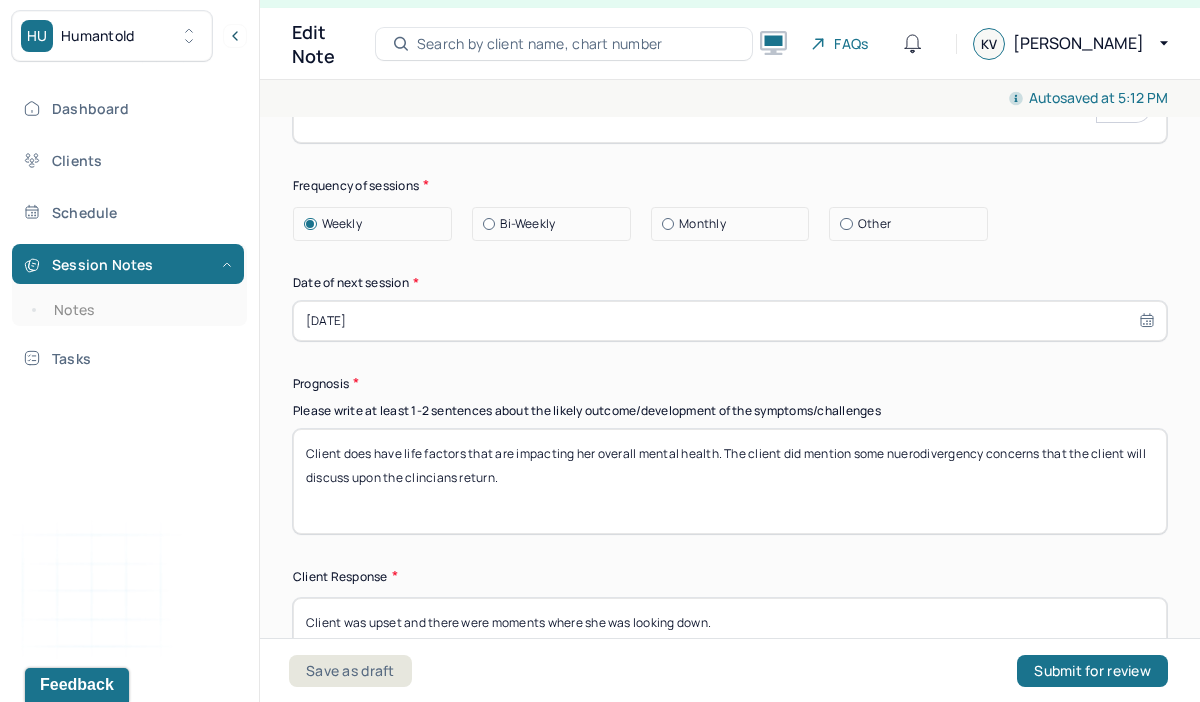 click on "[DATE]" at bounding box center (730, 321) 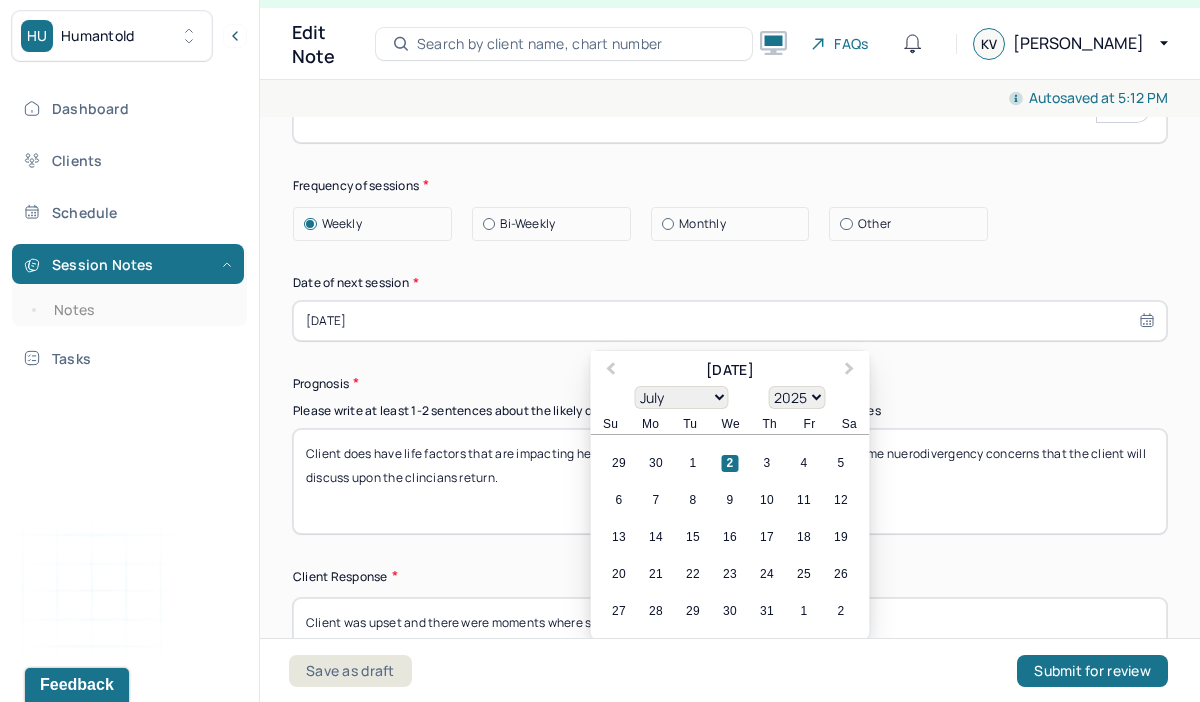 click on "6 7 8 9 10 11 12" at bounding box center [730, 500] 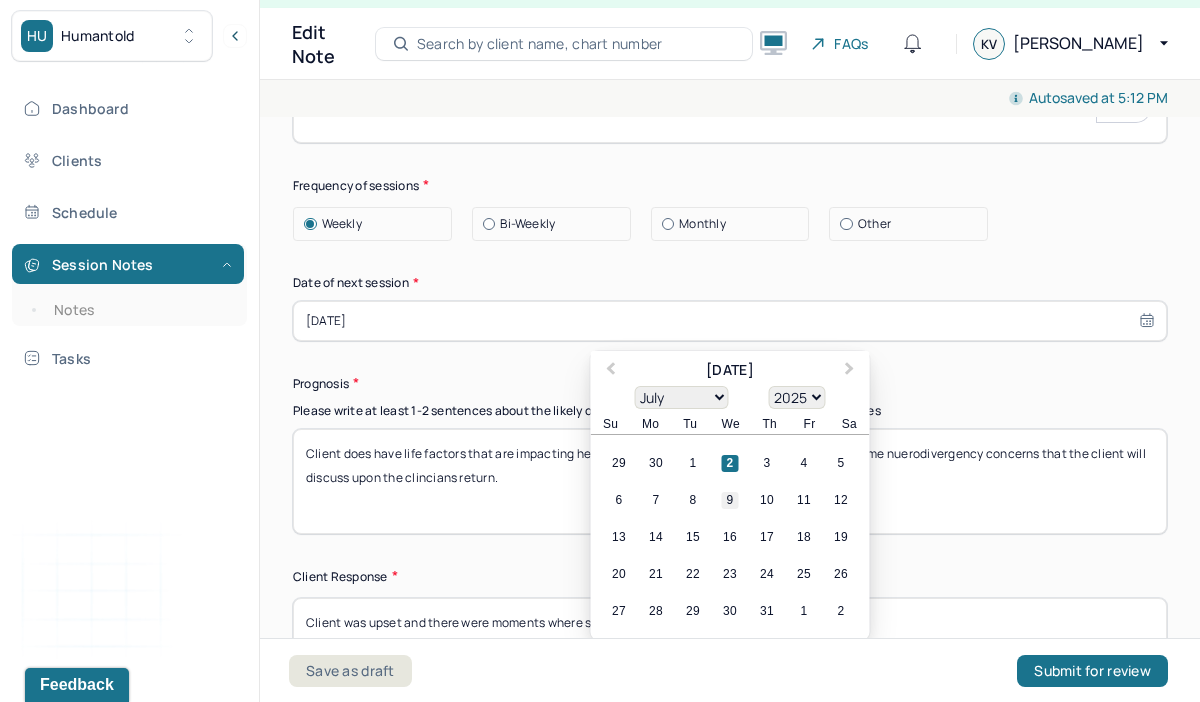 click on "9" at bounding box center [730, 500] 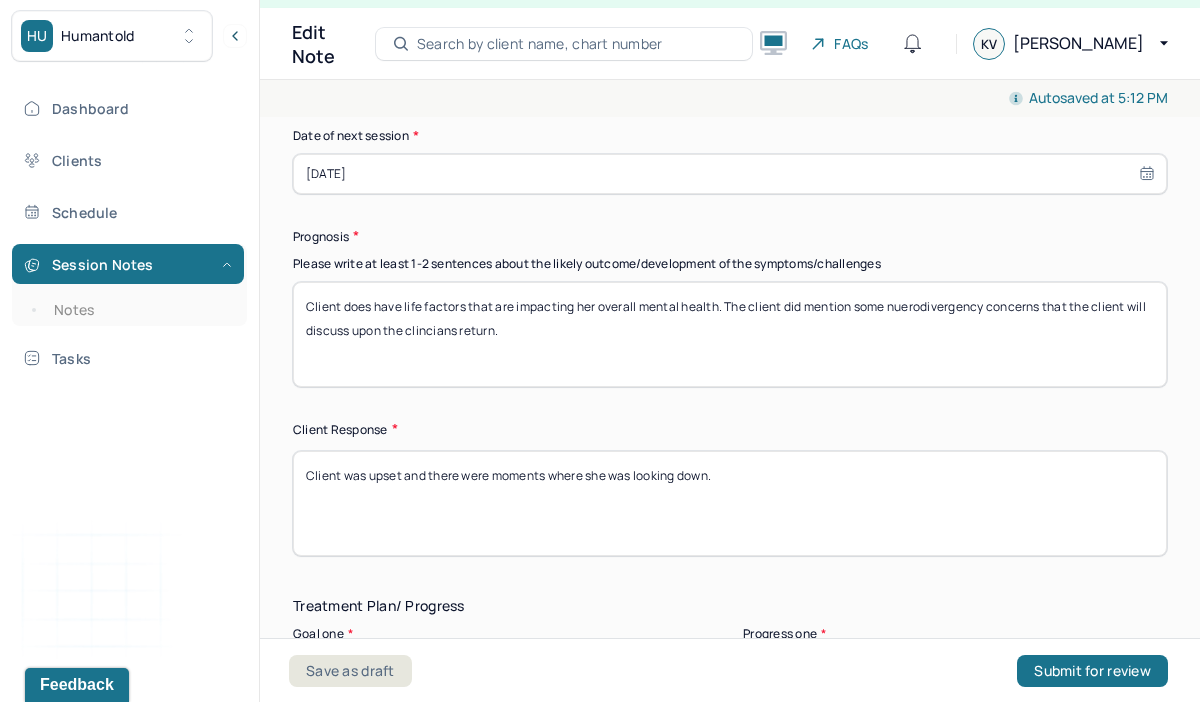 click on "Client does have life factors that are impacting her overall mental health. The client did mention some nuerodivergency concerns that the client will discuss upon the clincians return." at bounding box center [730, 334] 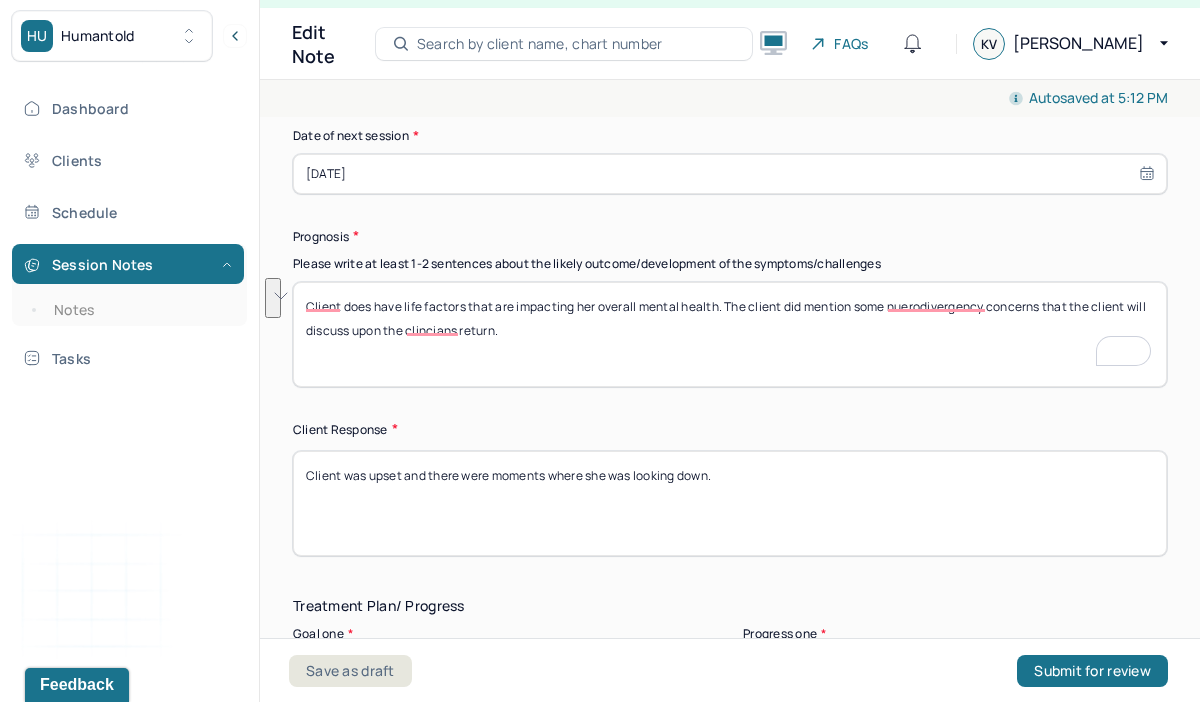 drag, startPoint x: 726, startPoint y: 303, endPoint x: 736, endPoint y: 324, distance: 23.259407 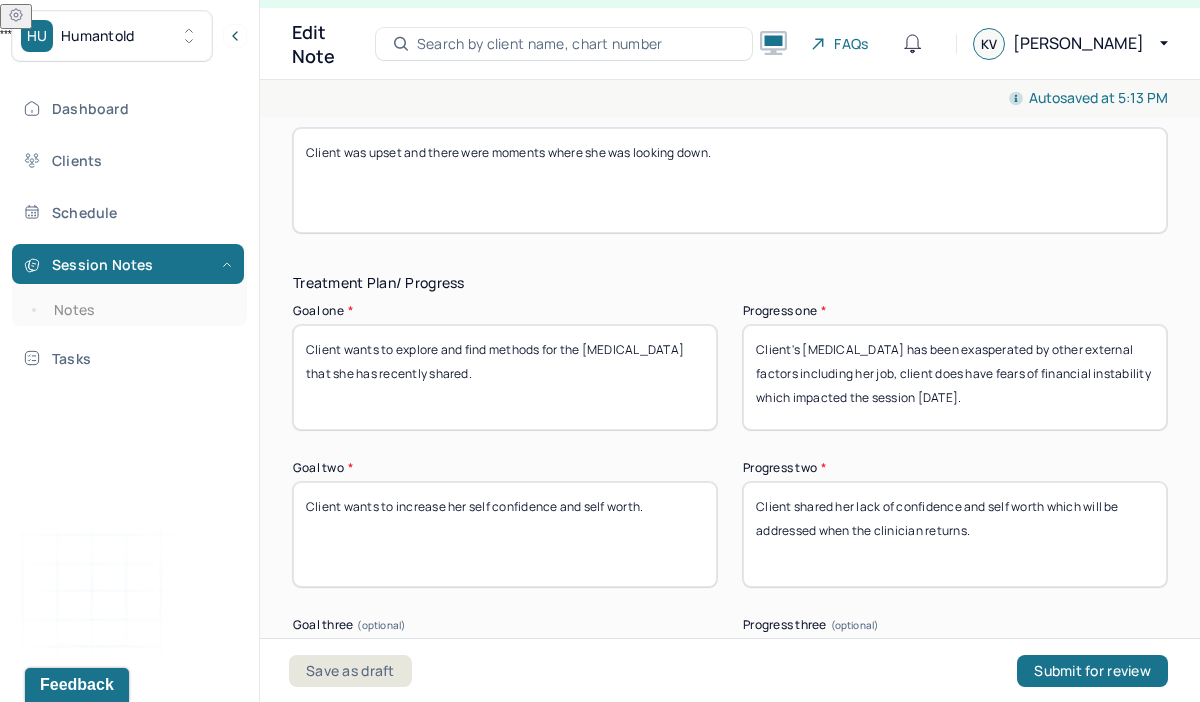 type on "Client does have life factors that are impacting her overall mental health. Client will continue to find a job where it may alleviate some of her anxieties." 